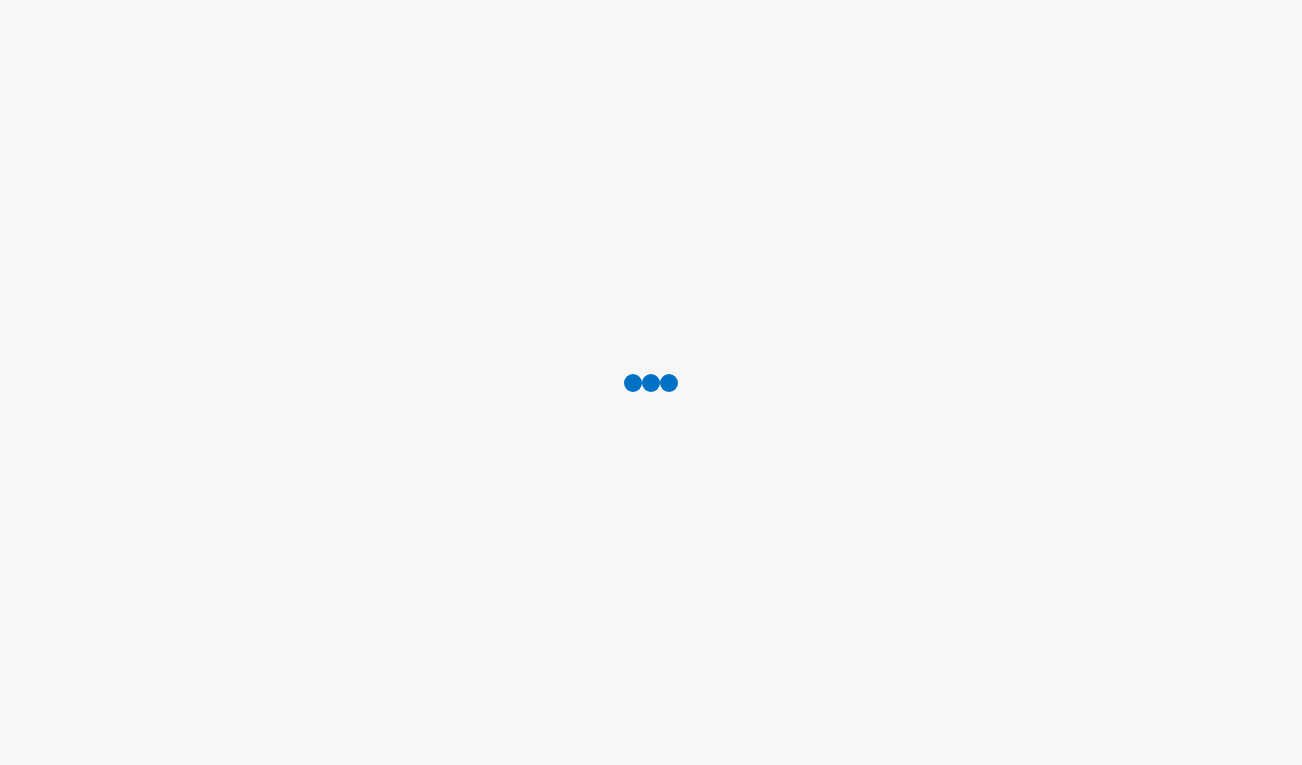scroll, scrollTop: 0, scrollLeft: 0, axis: both 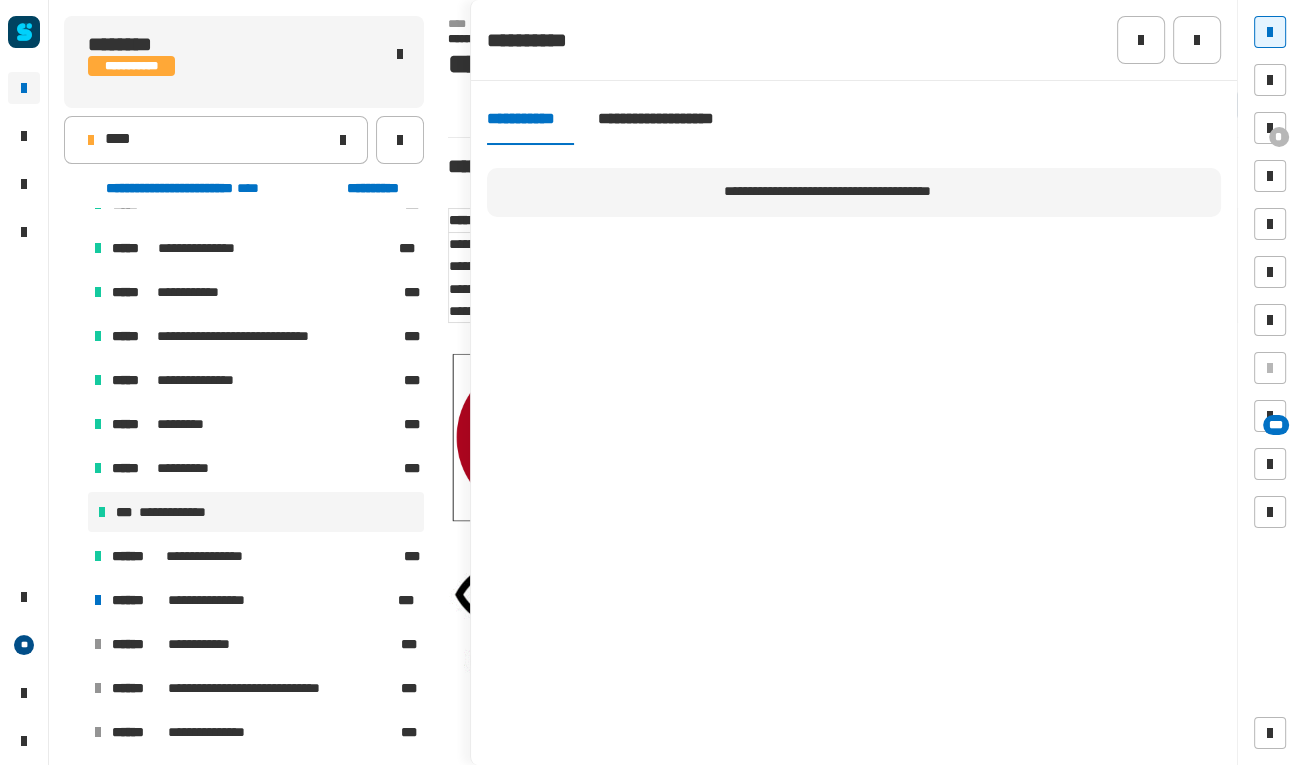 click 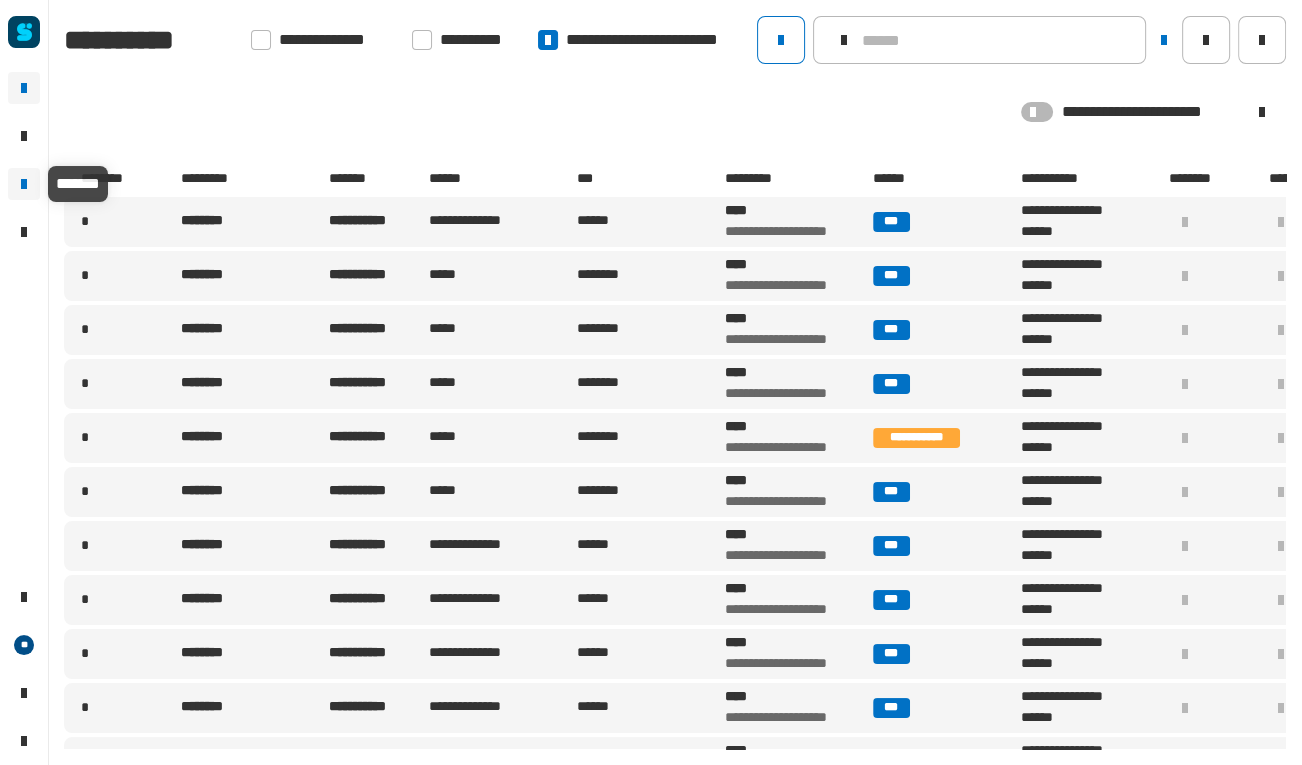 click 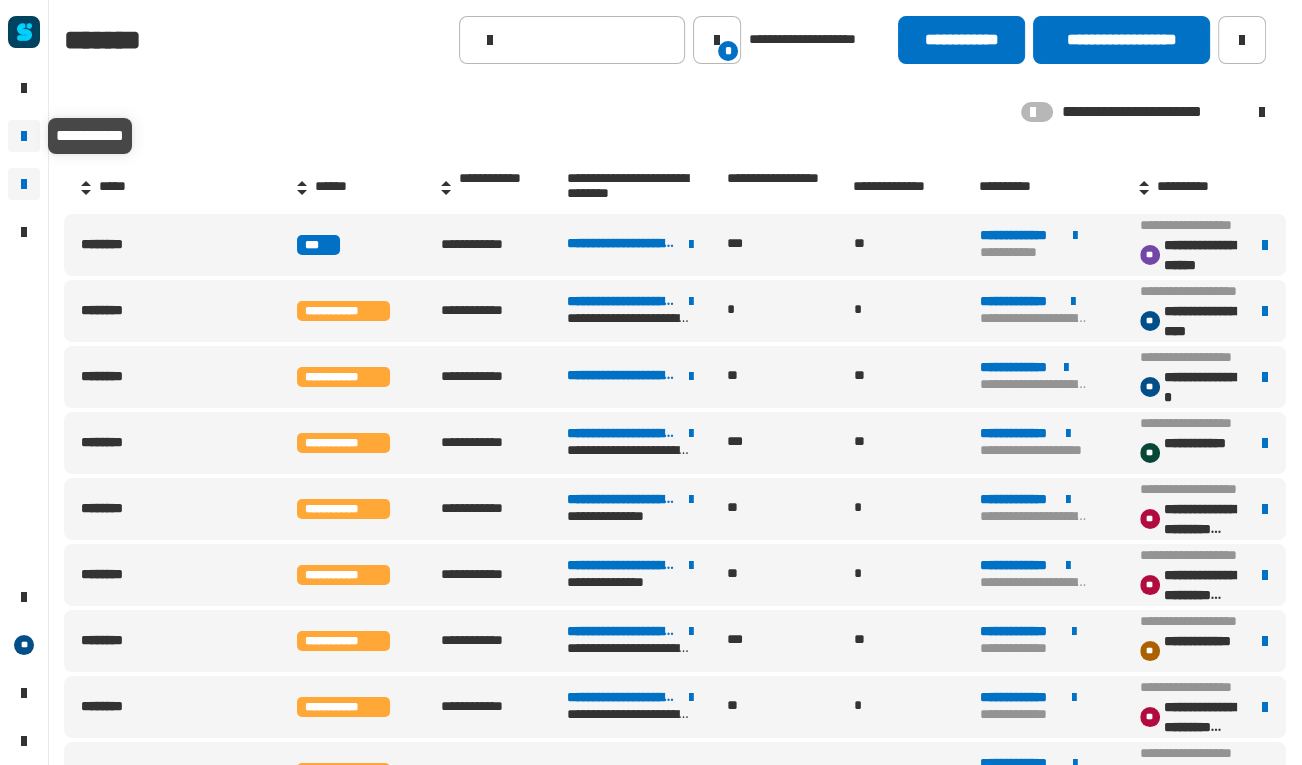 click 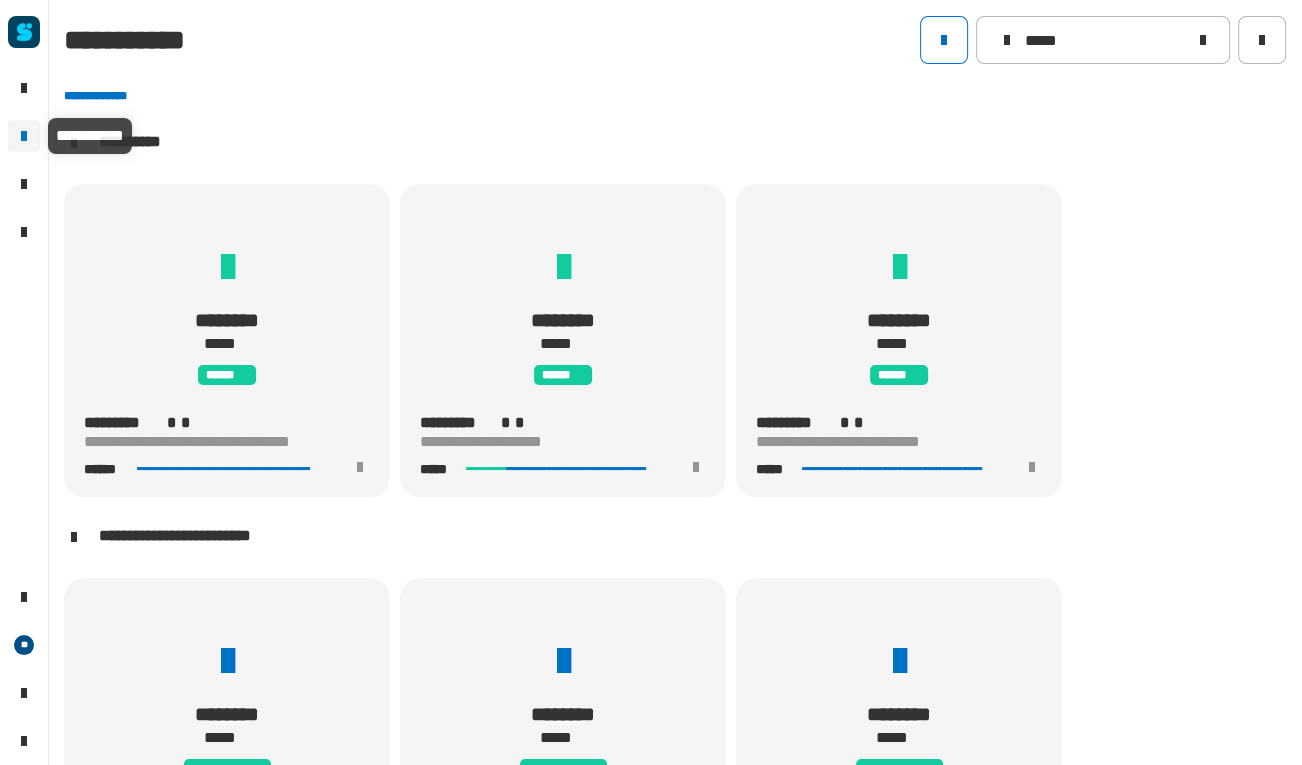 scroll, scrollTop: 0, scrollLeft: 0, axis: both 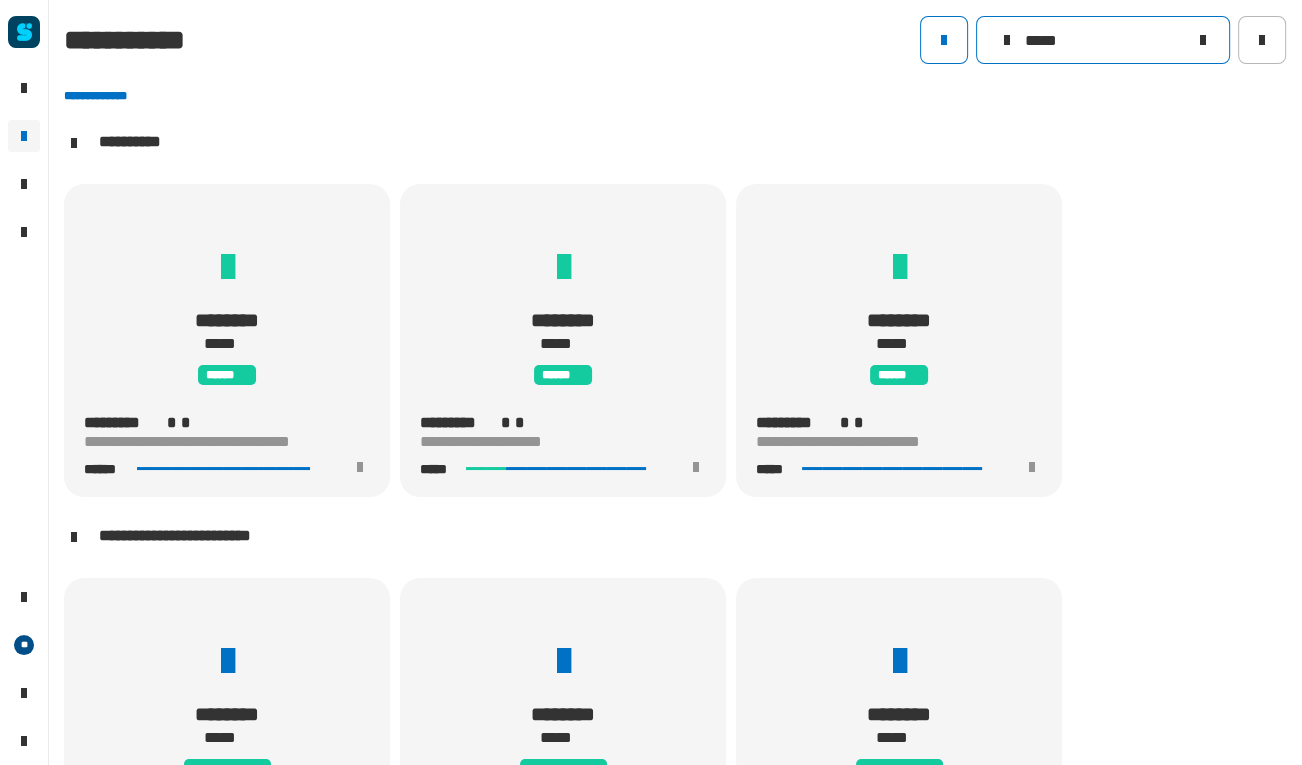 click on "*****" 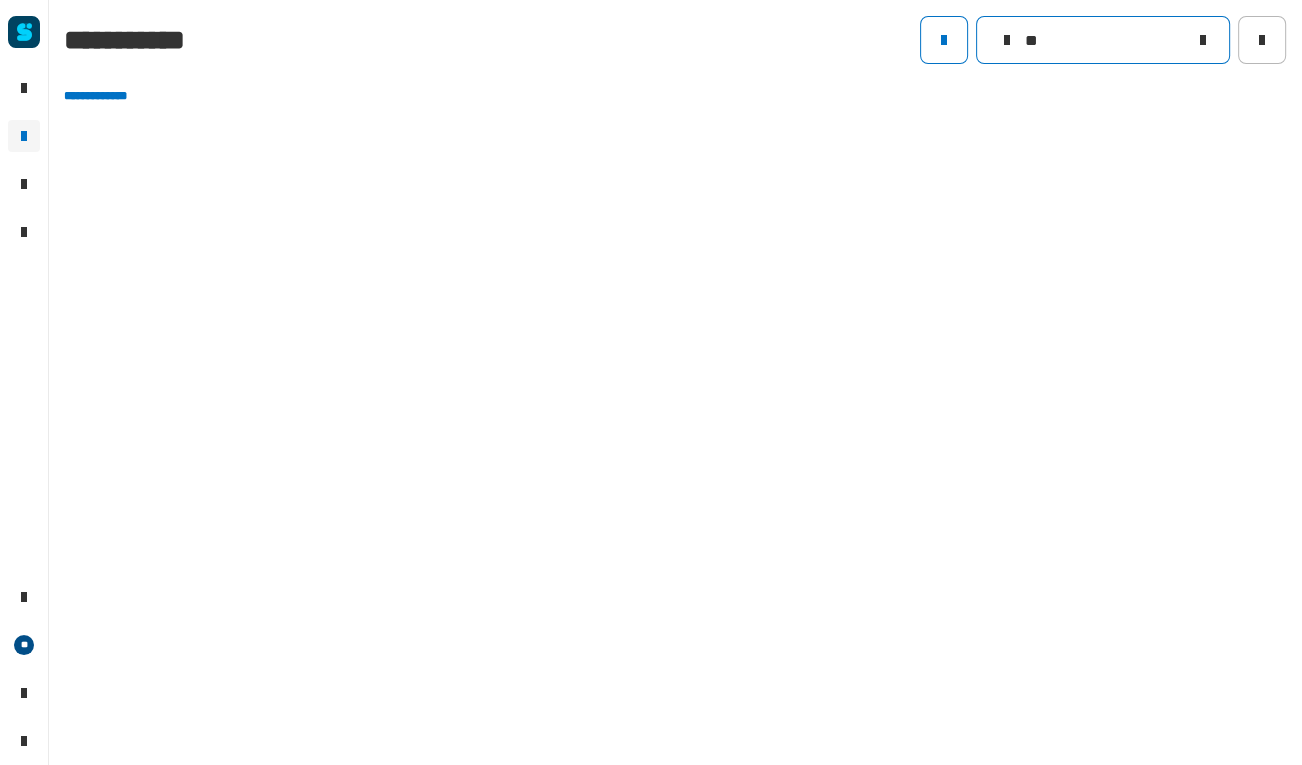 type on "*****" 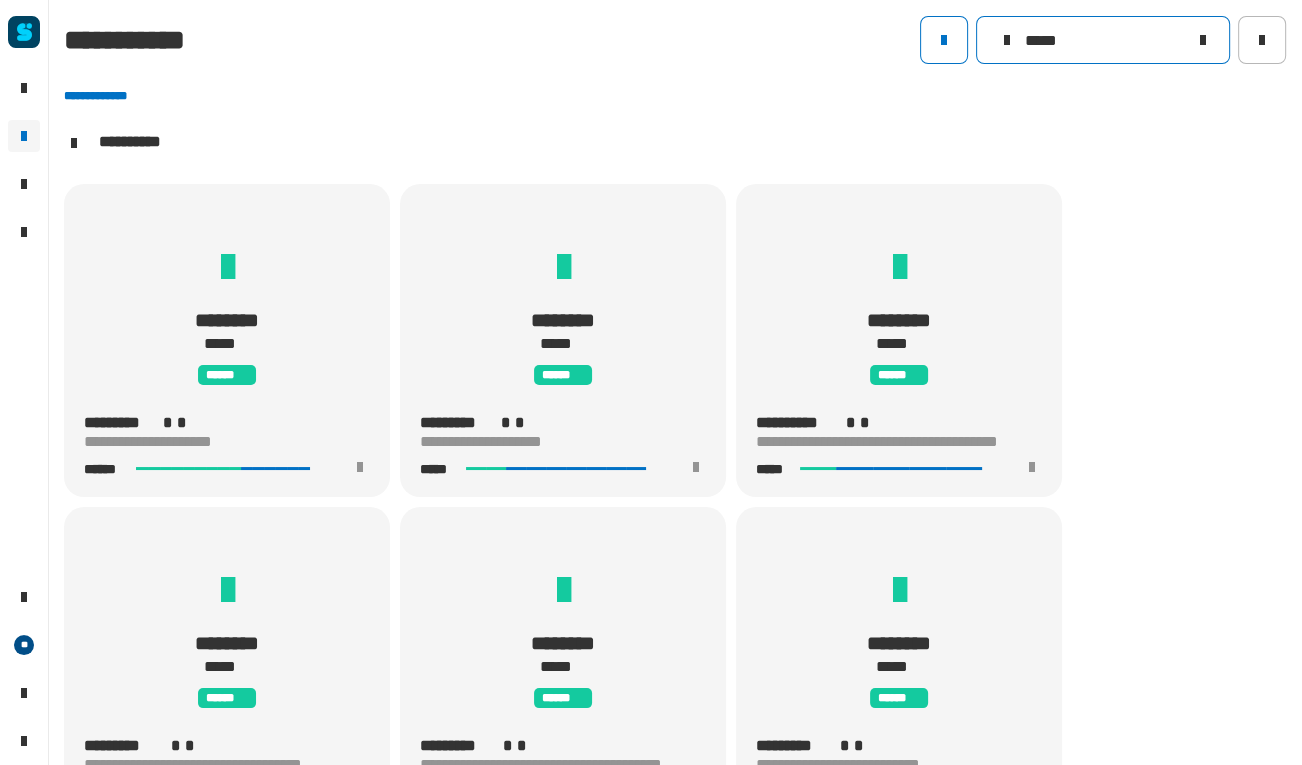 scroll, scrollTop: 601, scrollLeft: 0, axis: vertical 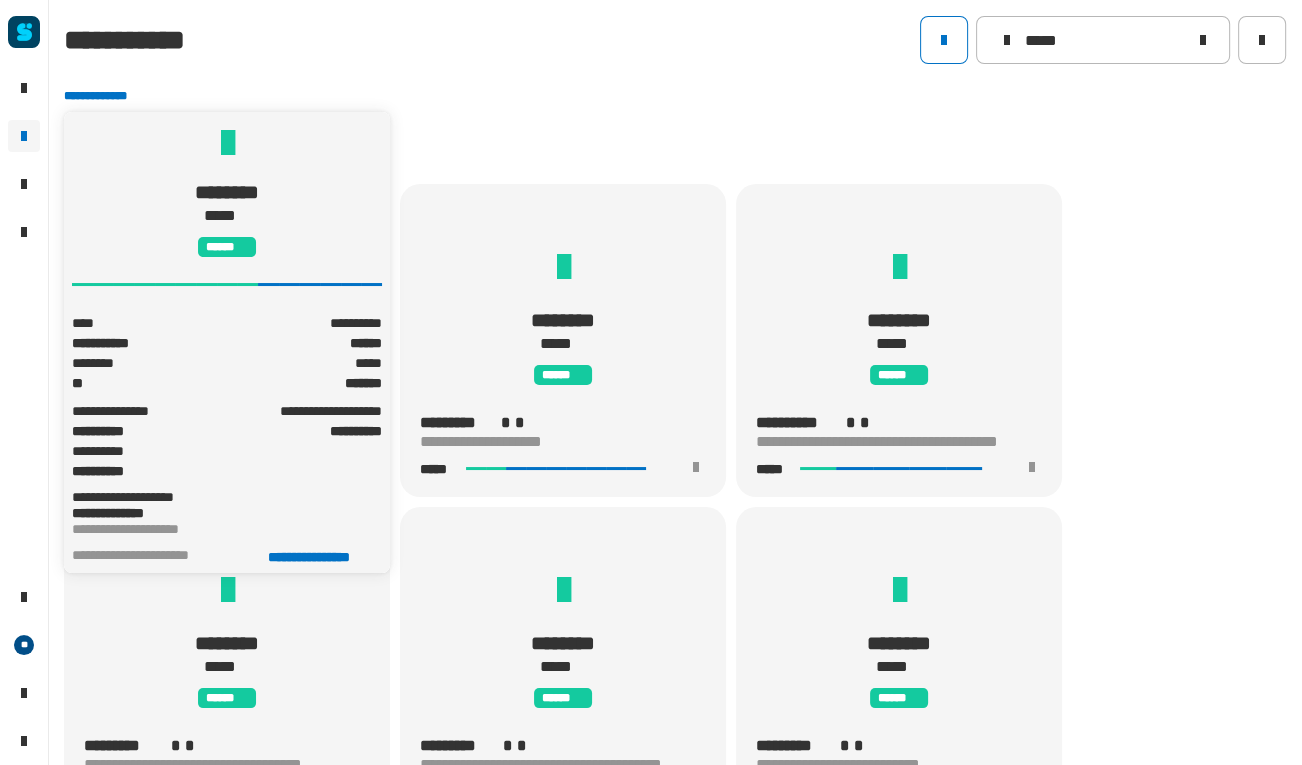 click 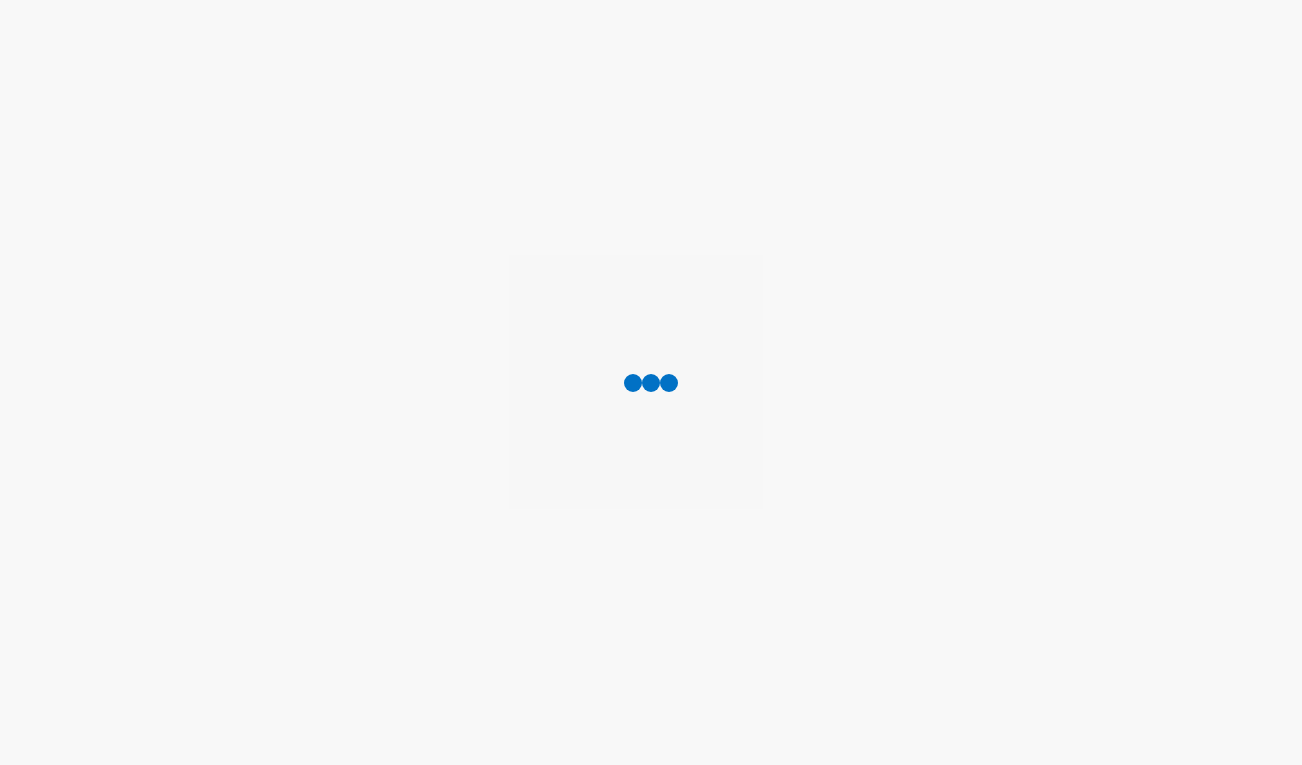 scroll, scrollTop: 0, scrollLeft: 0, axis: both 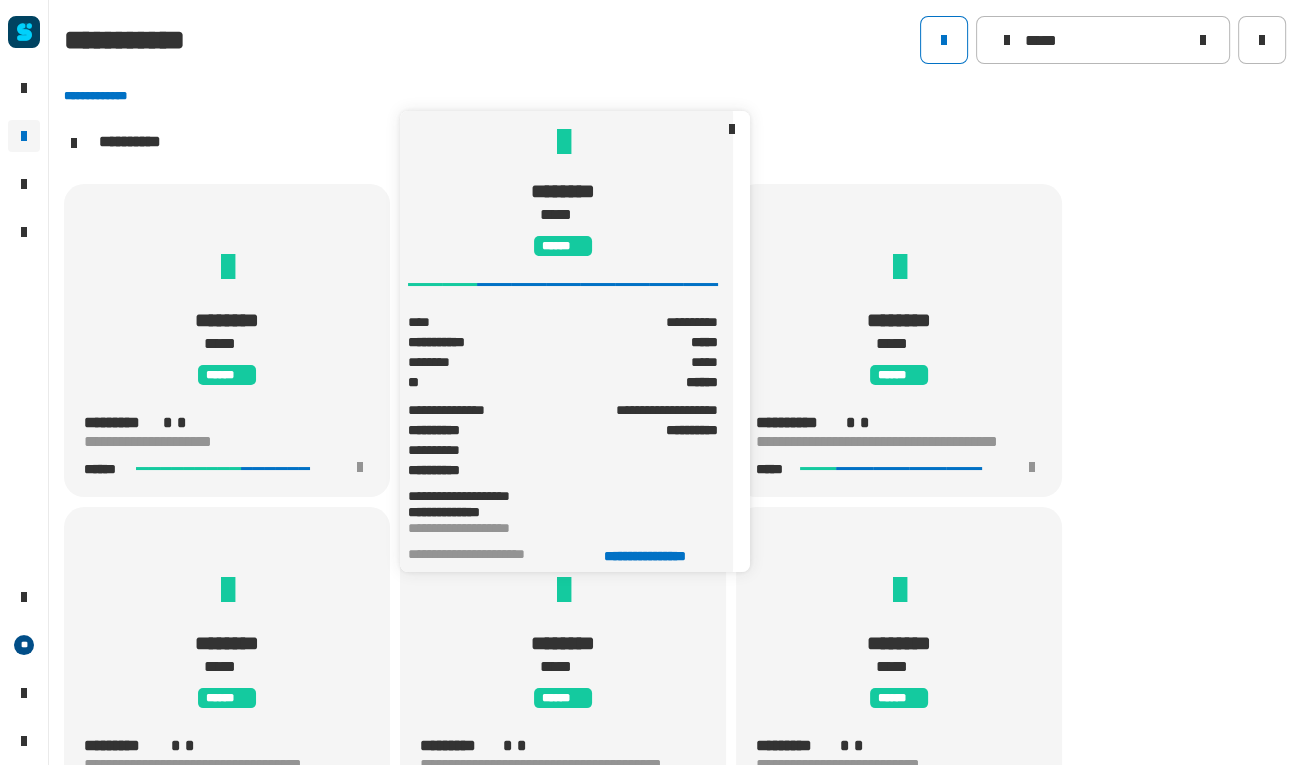 click on "**********" 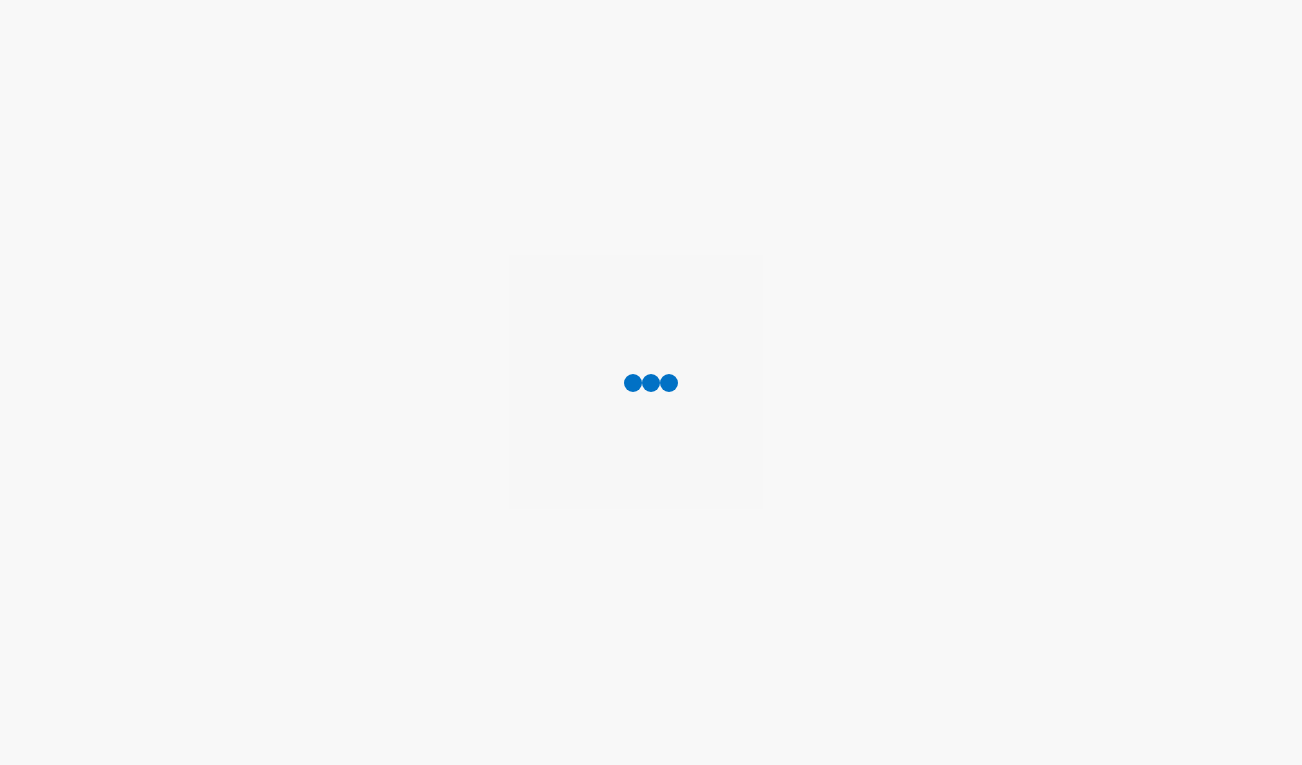 scroll, scrollTop: 0, scrollLeft: 0, axis: both 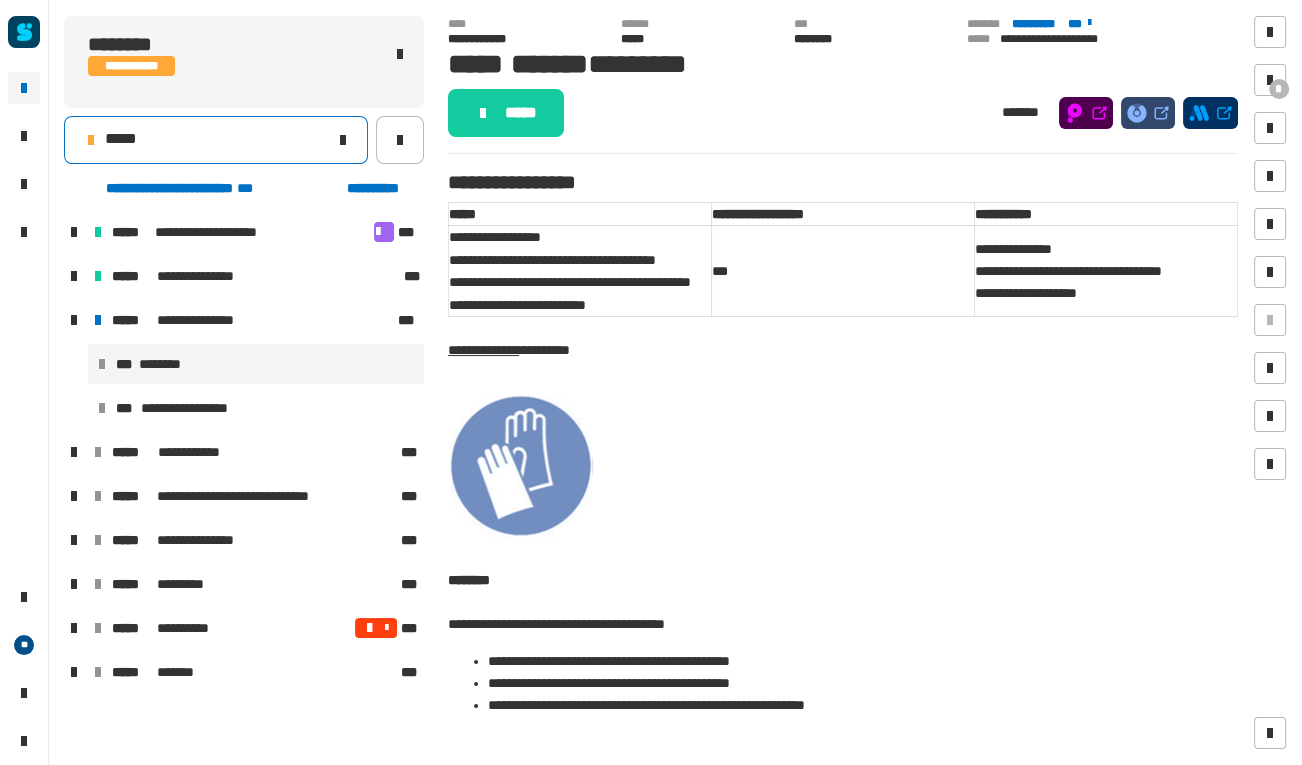 click on "*****" 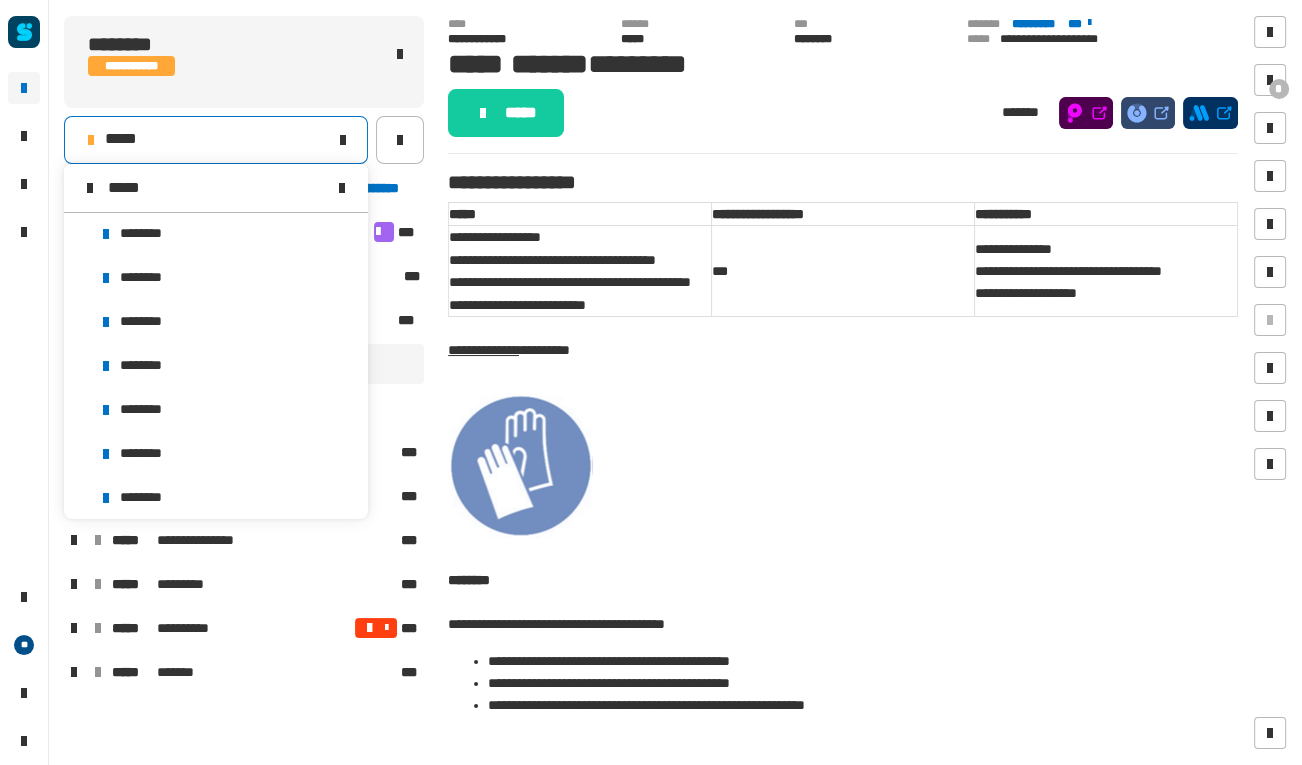 scroll, scrollTop: 0, scrollLeft: 0, axis: both 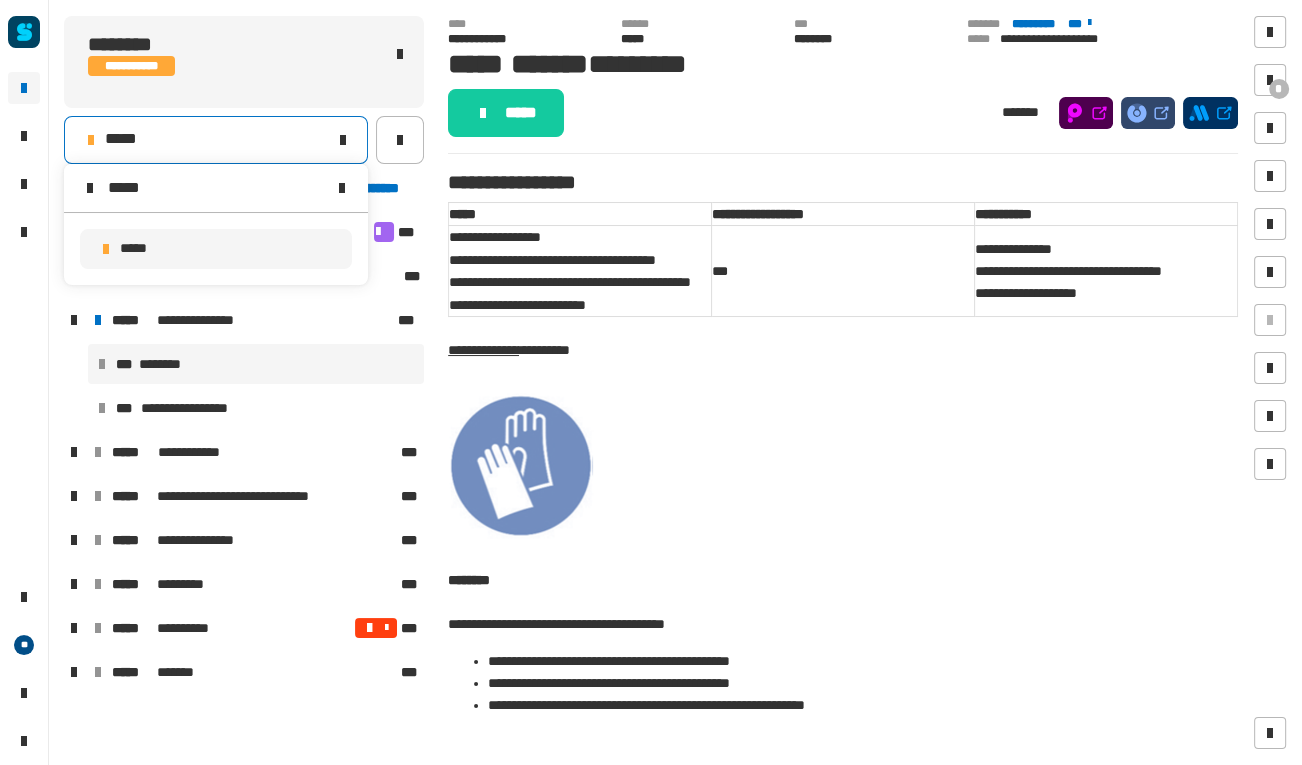 type on "*****" 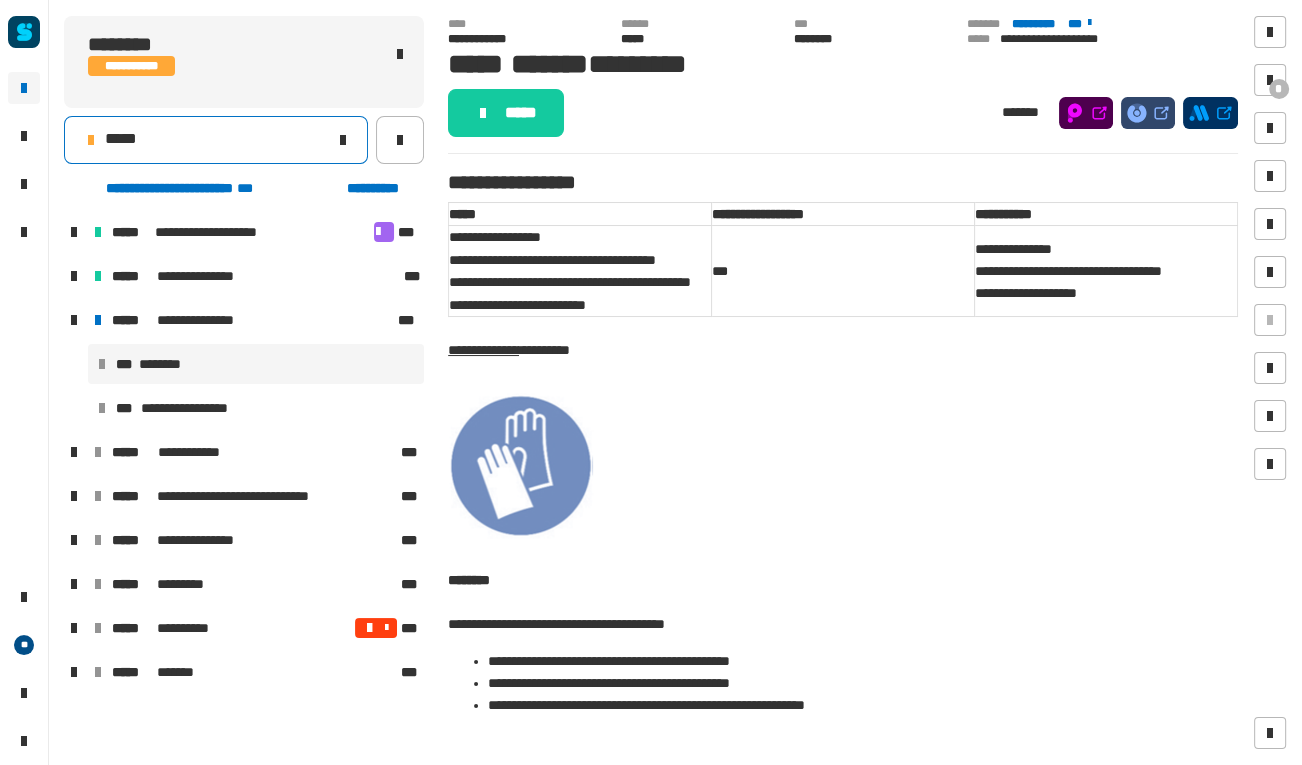 click on "*****" 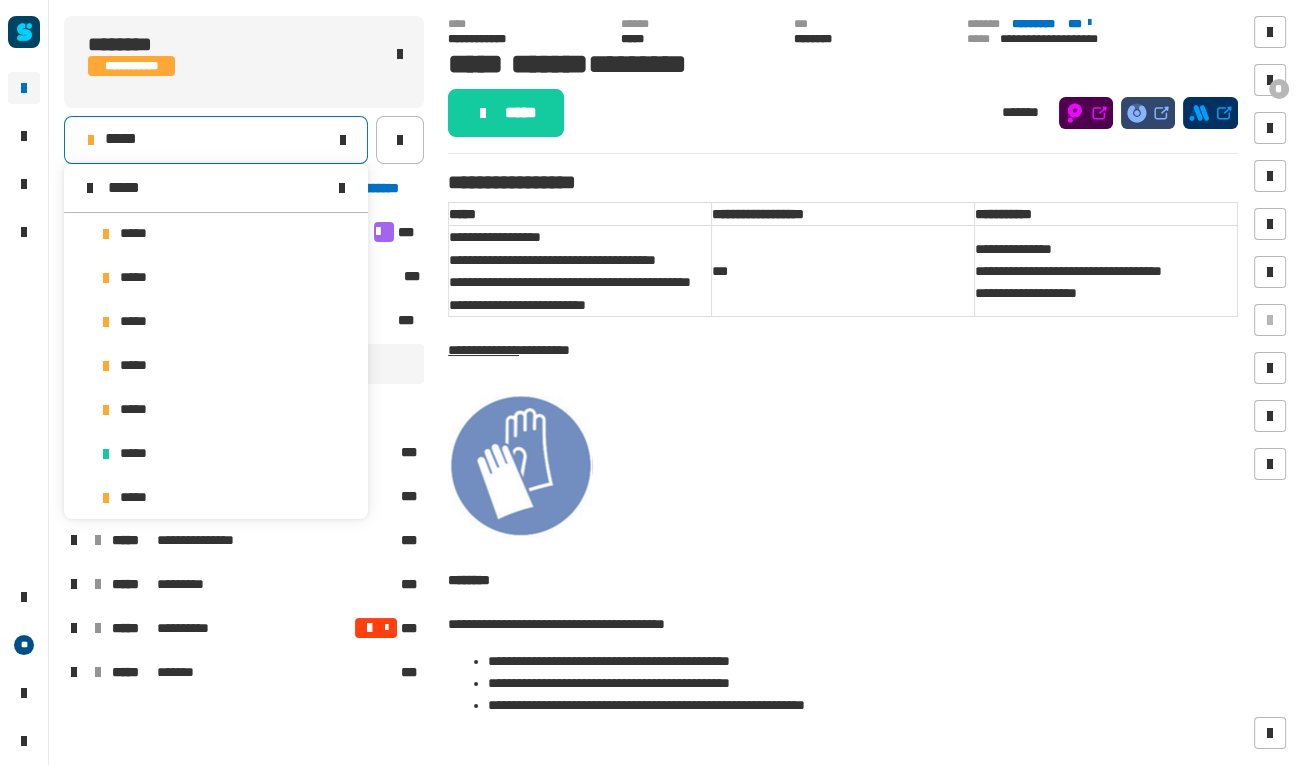 scroll, scrollTop: 0, scrollLeft: 0, axis: both 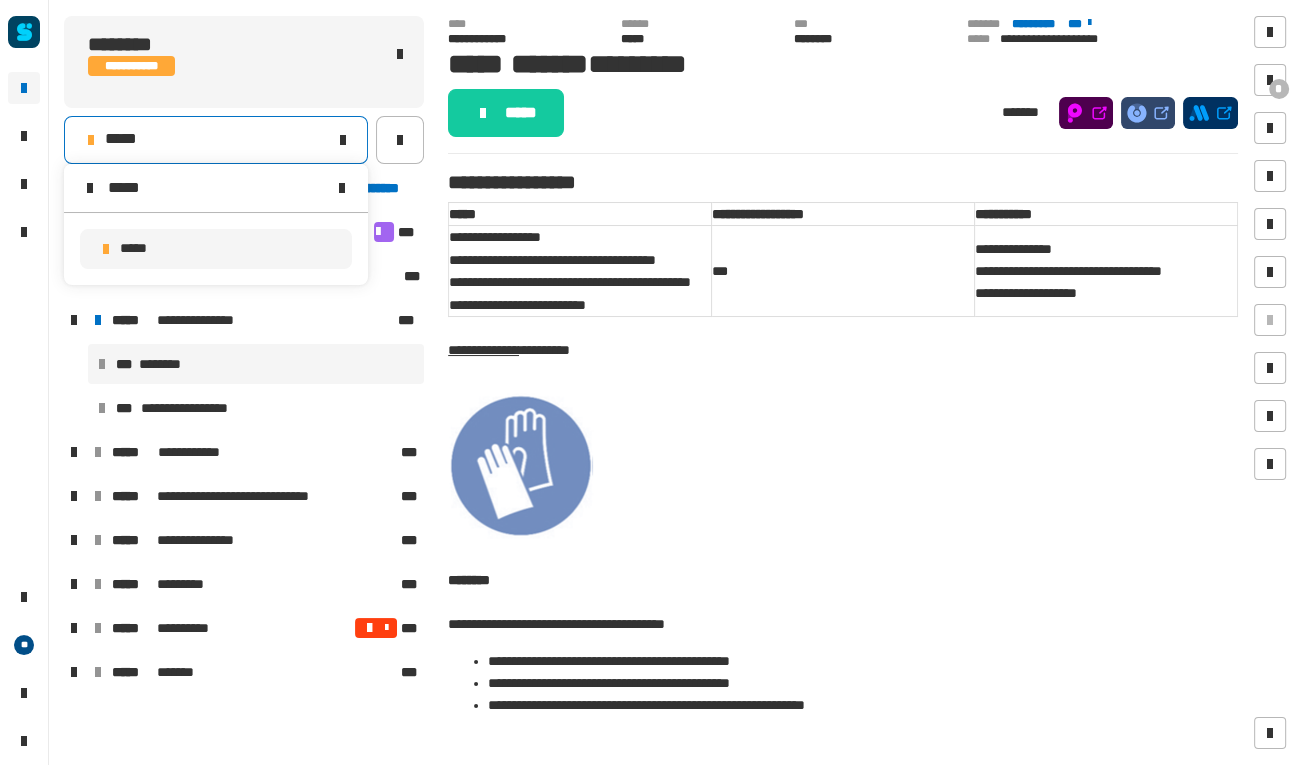 type on "*****" 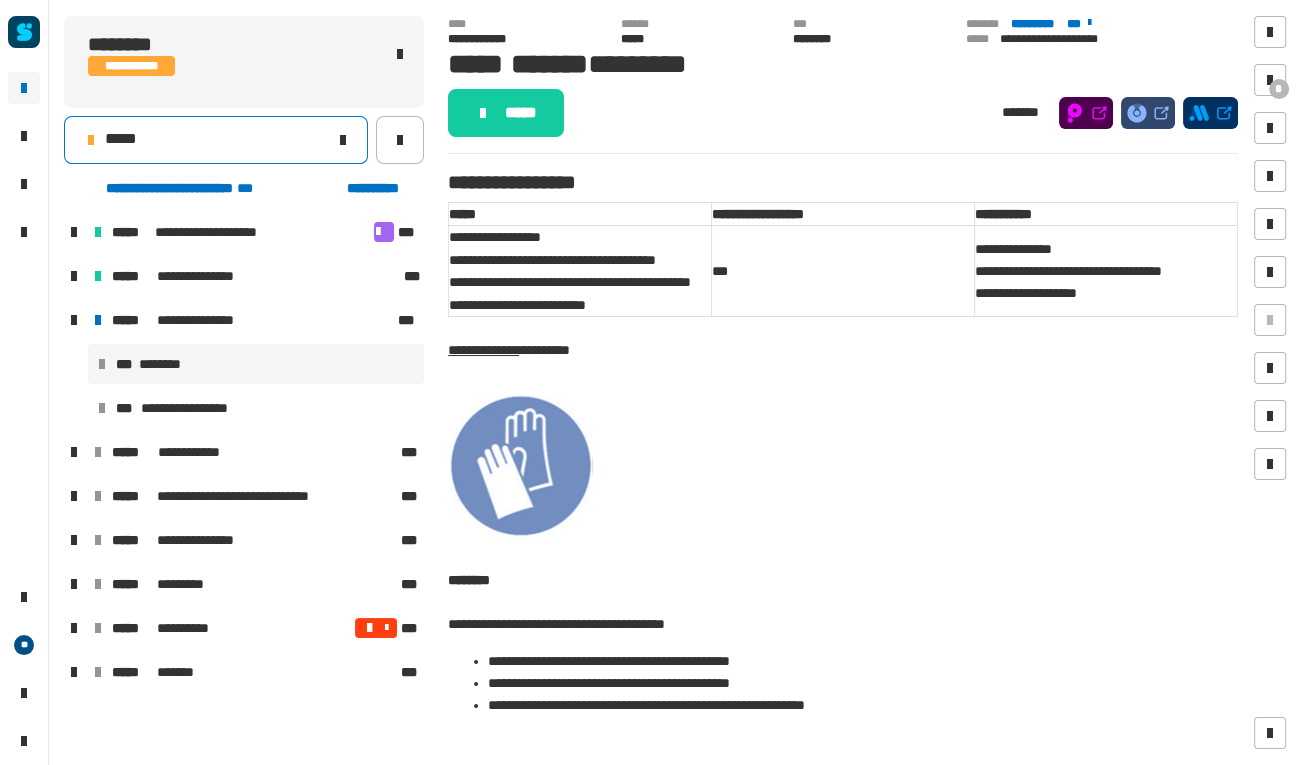 click on "*****" 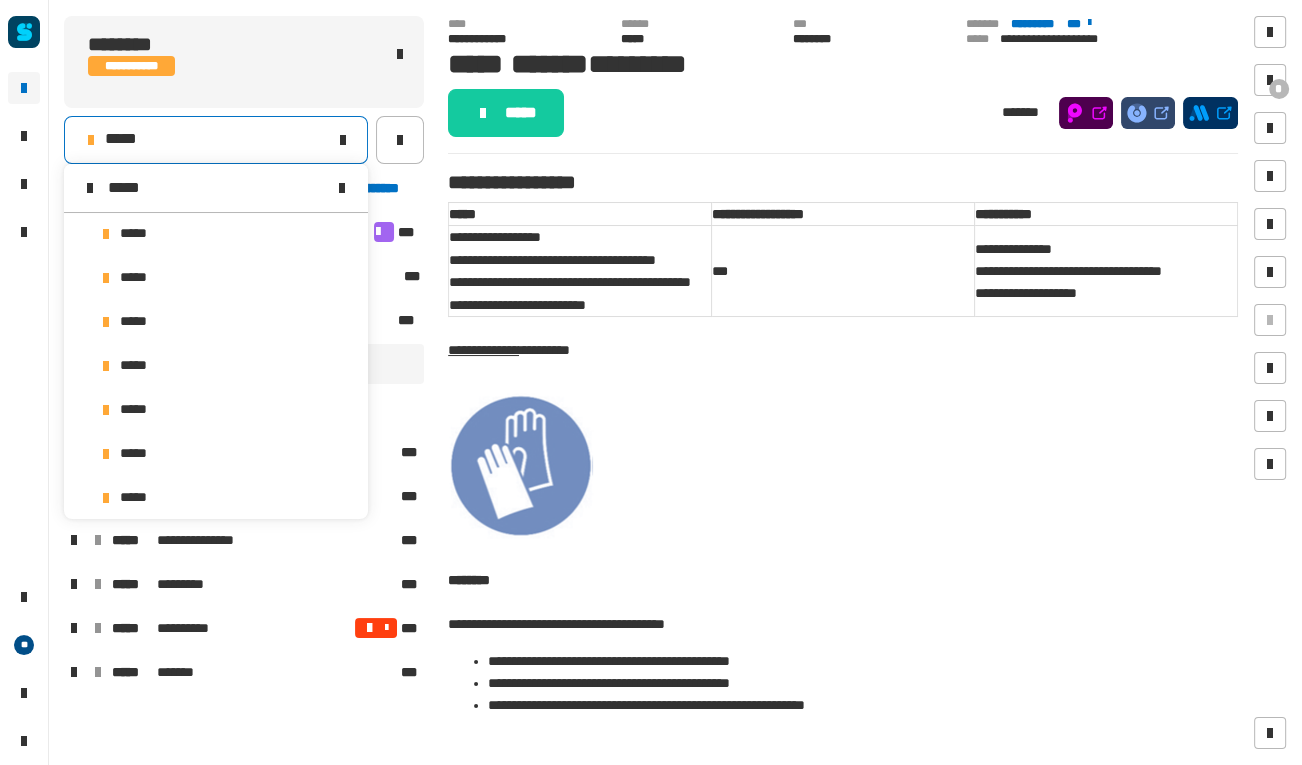 scroll, scrollTop: 0, scrollLeft: 0, axis: both 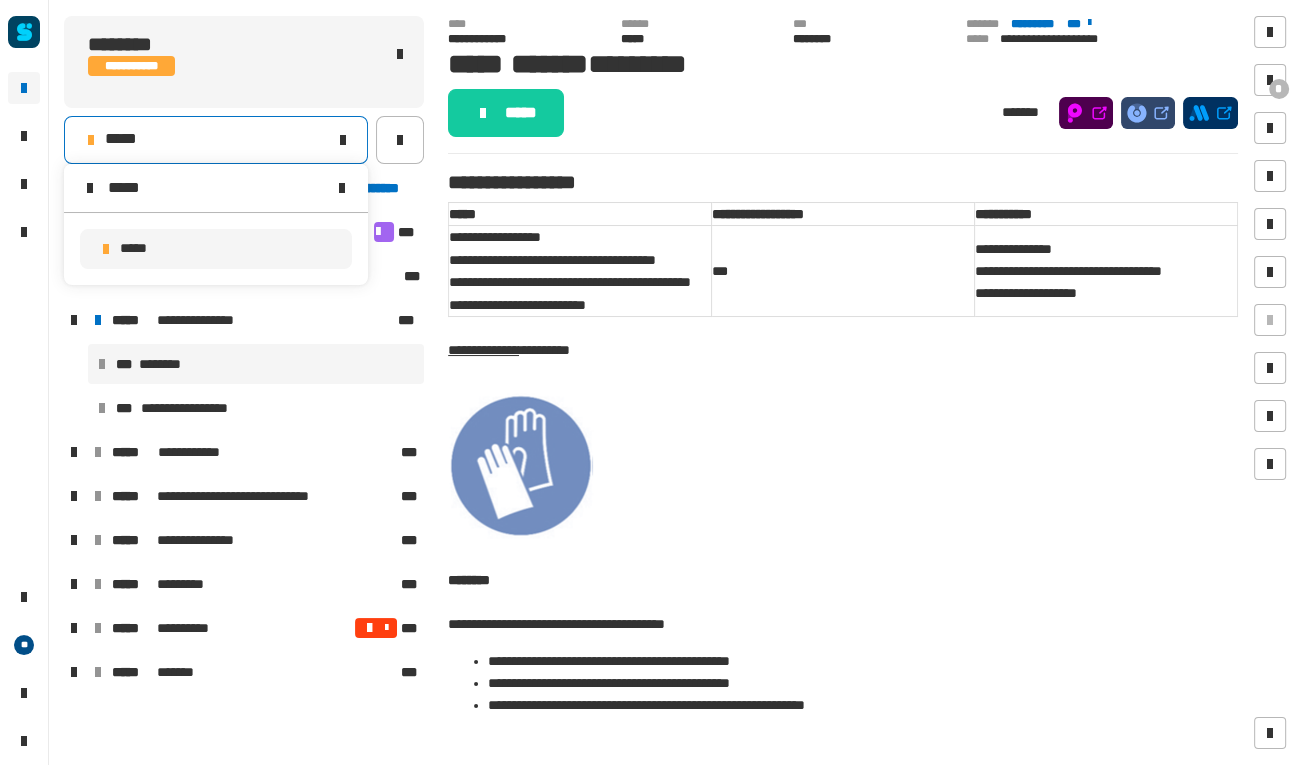 type on "*****" 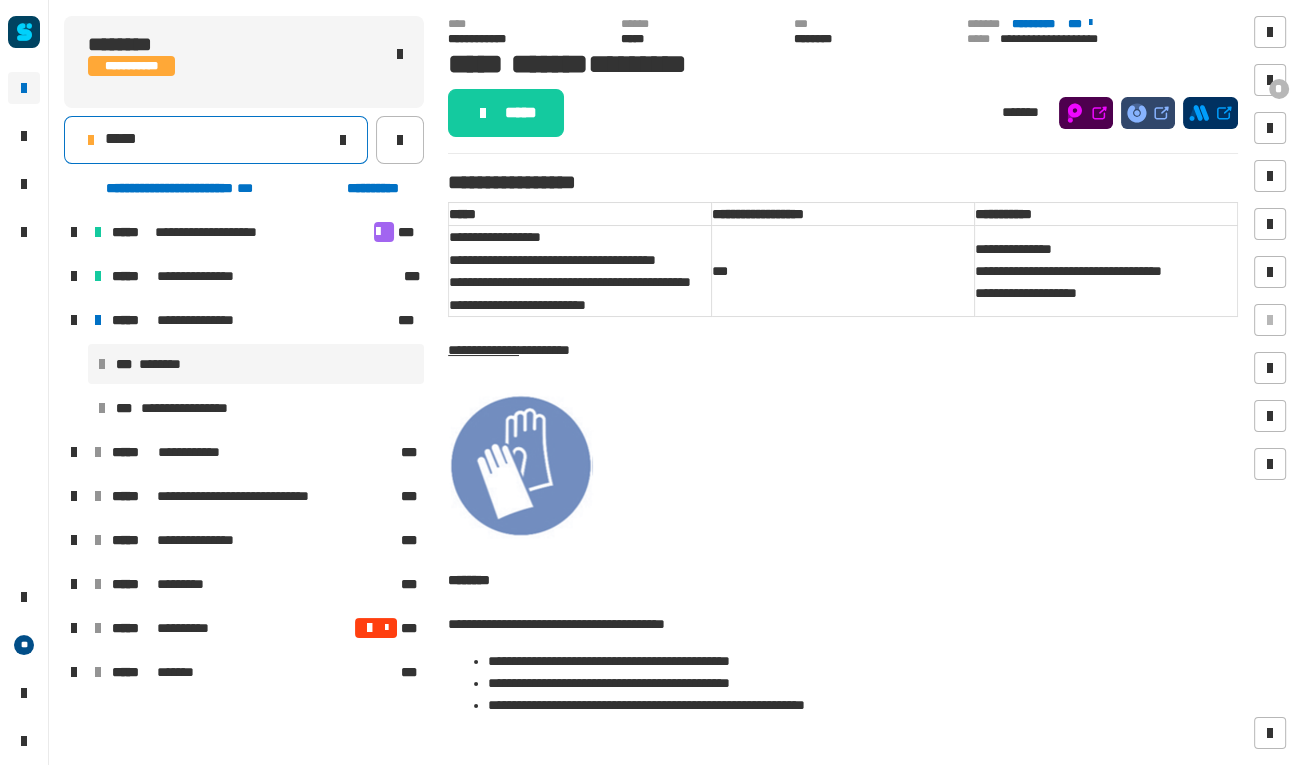 click on "*****" 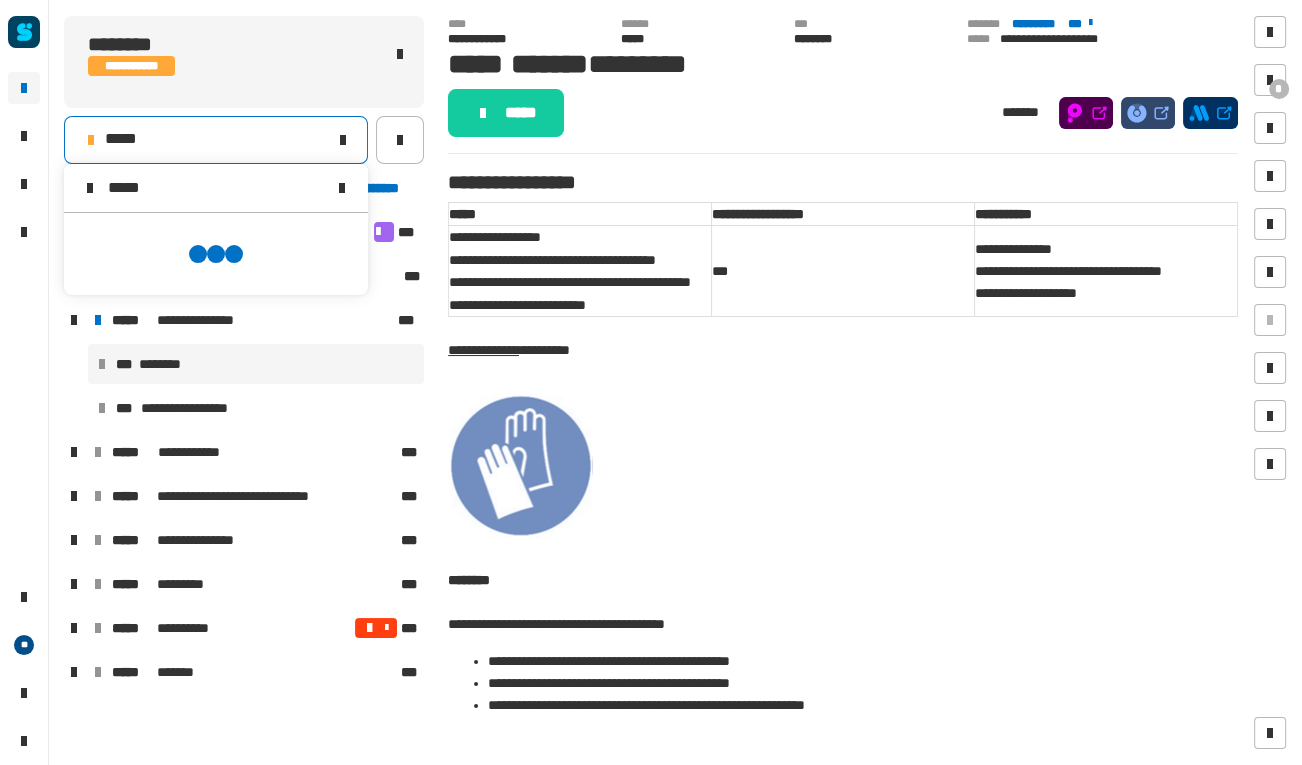 scroll, scrollTop: 0, scrollLeft: 0, axis: both 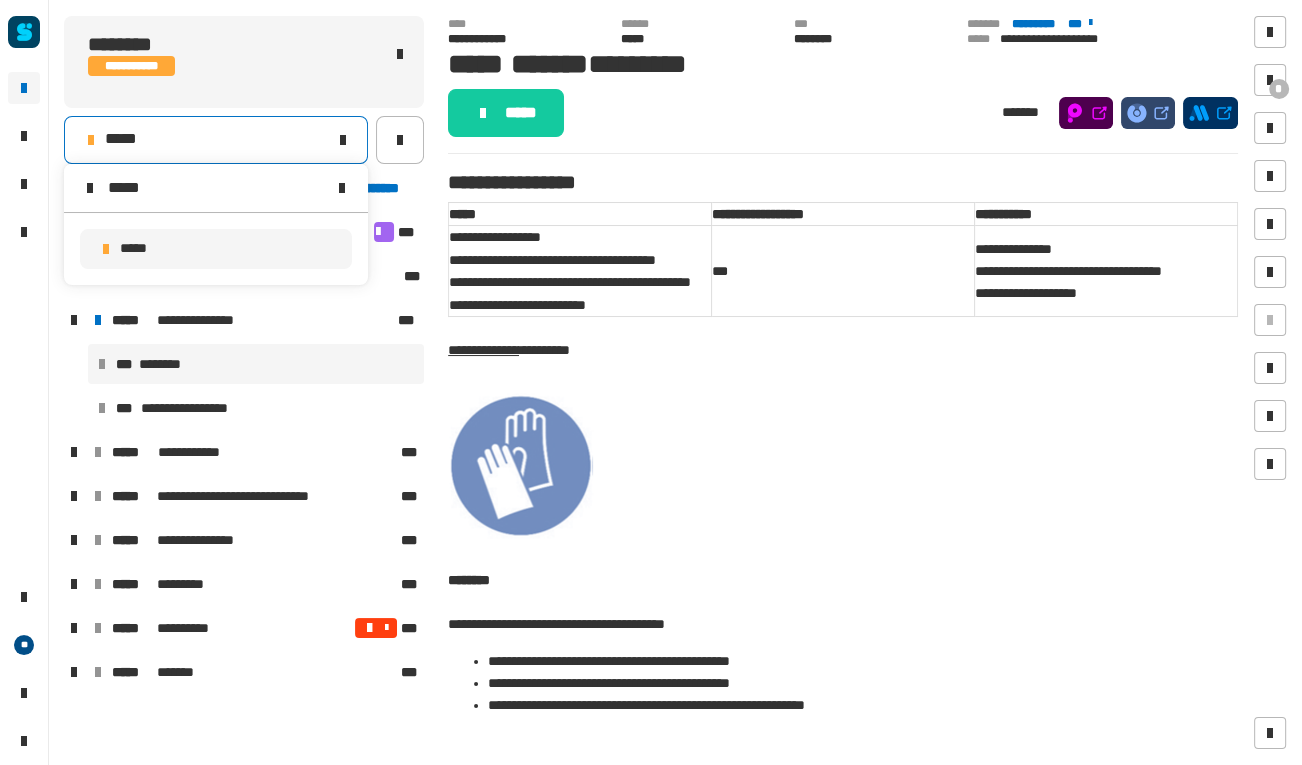 type on "*****" 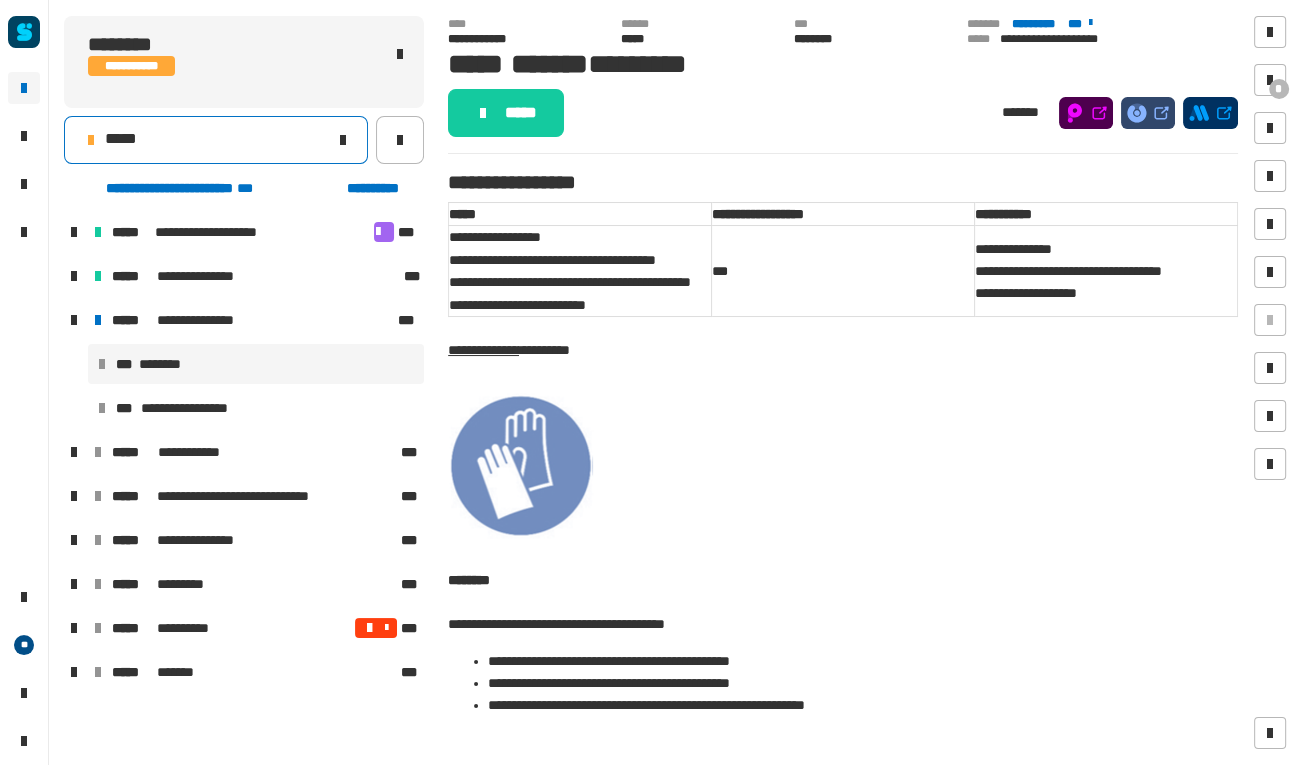 click on "*****" 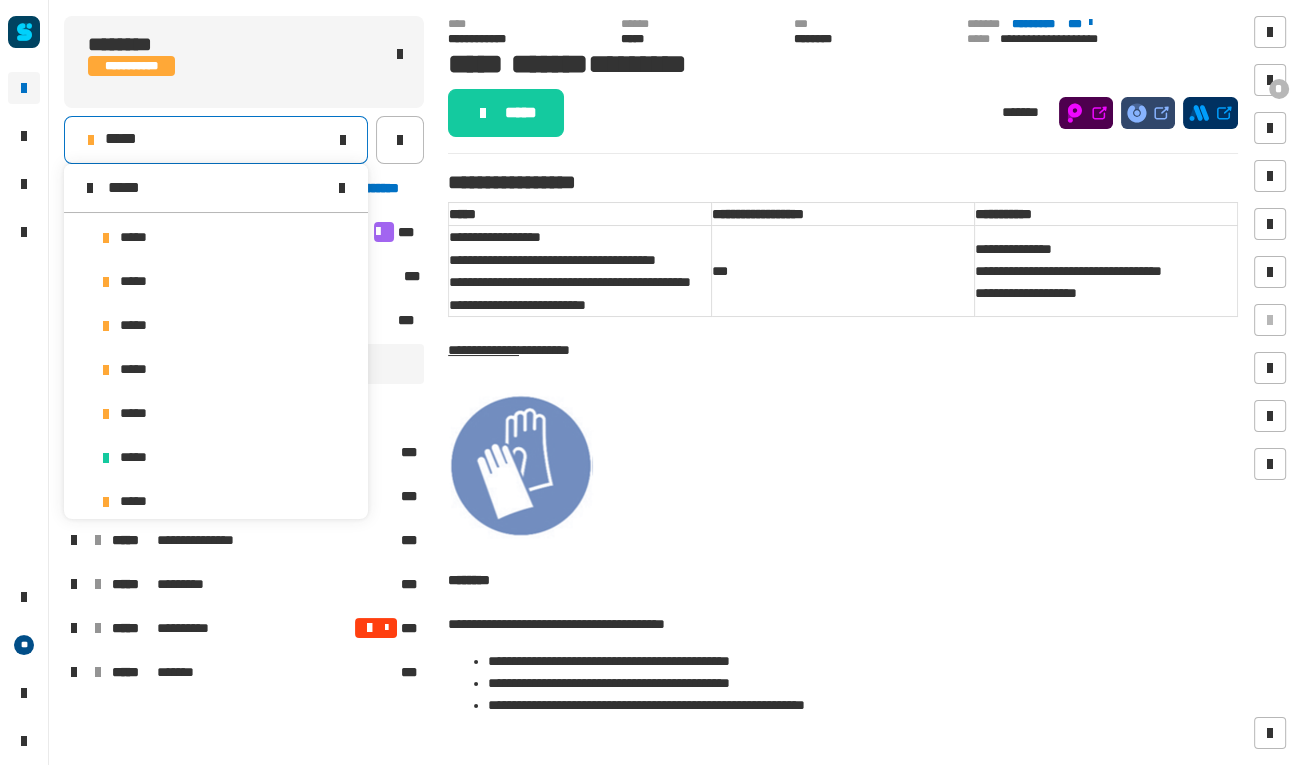 scroll, scrollTop: 0, scrollLeft: 0, axis: both 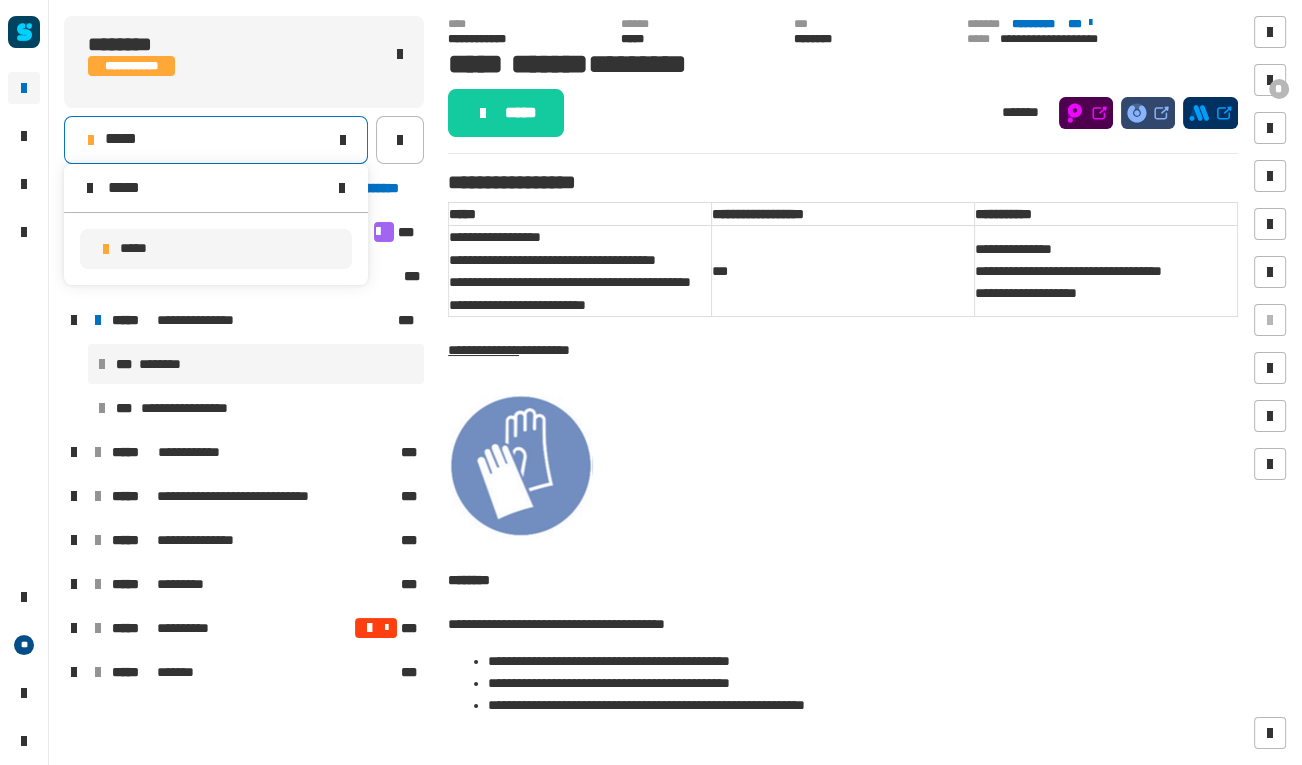 type on "*****" 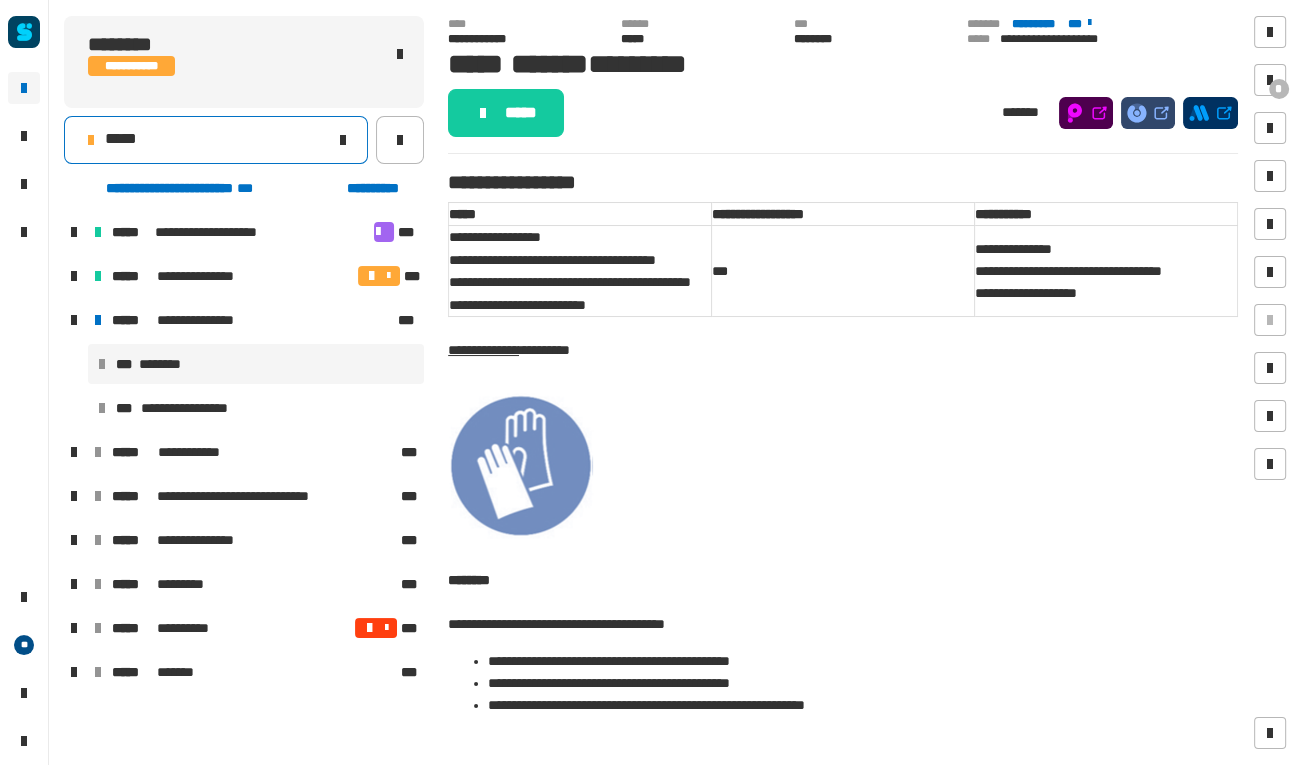 click on "*****" 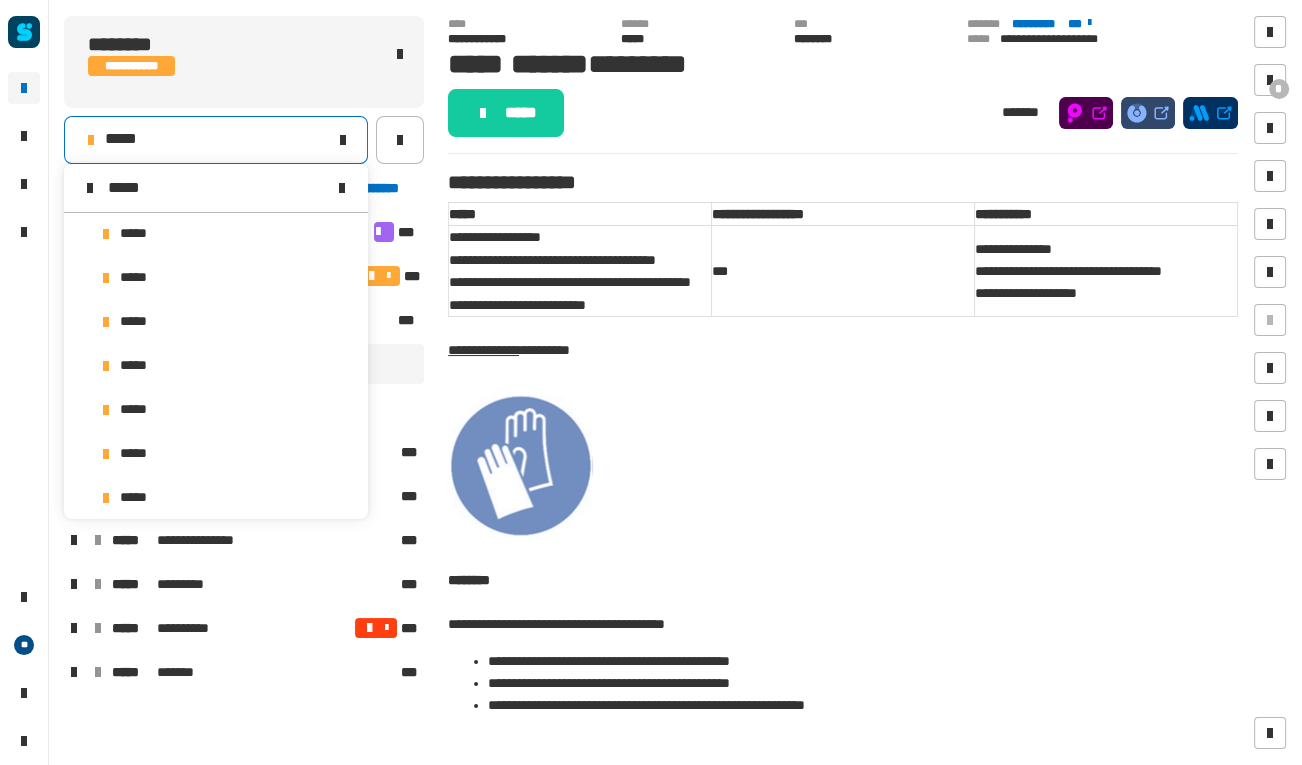 scroll, scrollTop: 0, scrollLeft: 0, axis: both 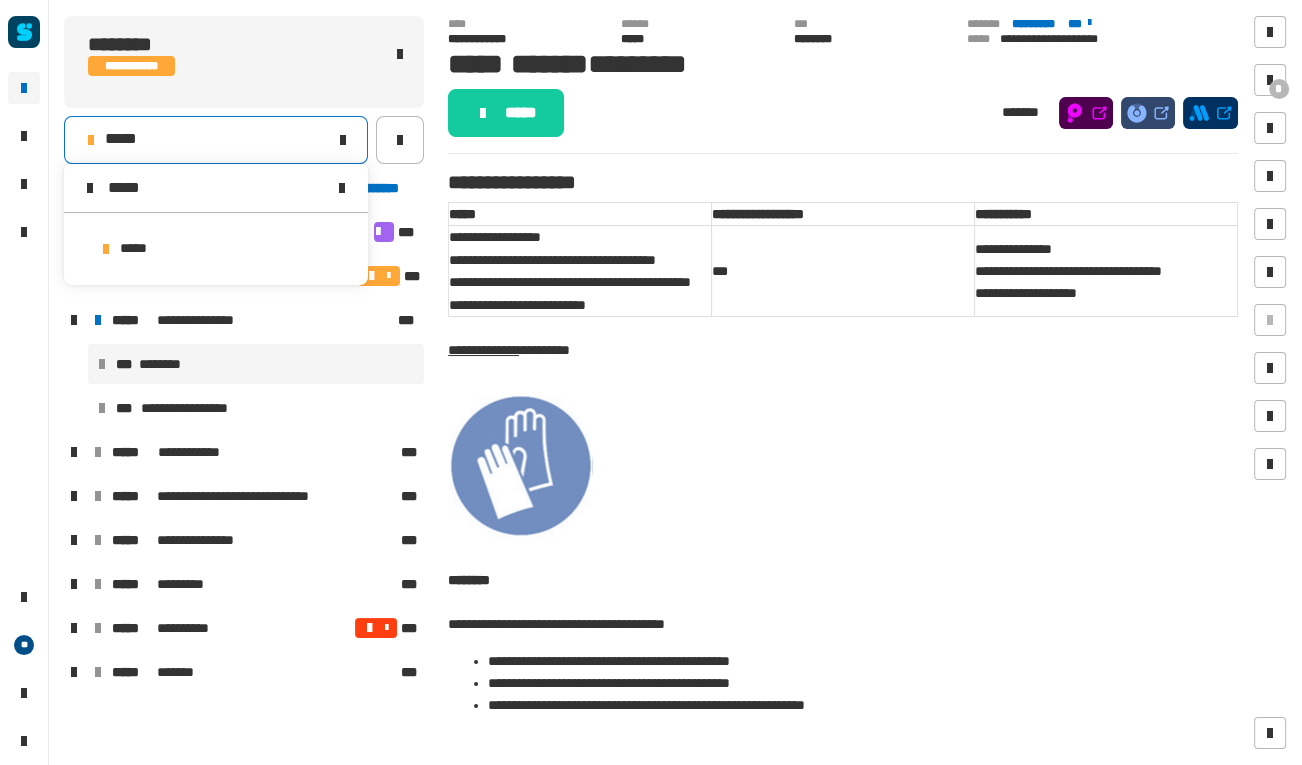 type on "*****" 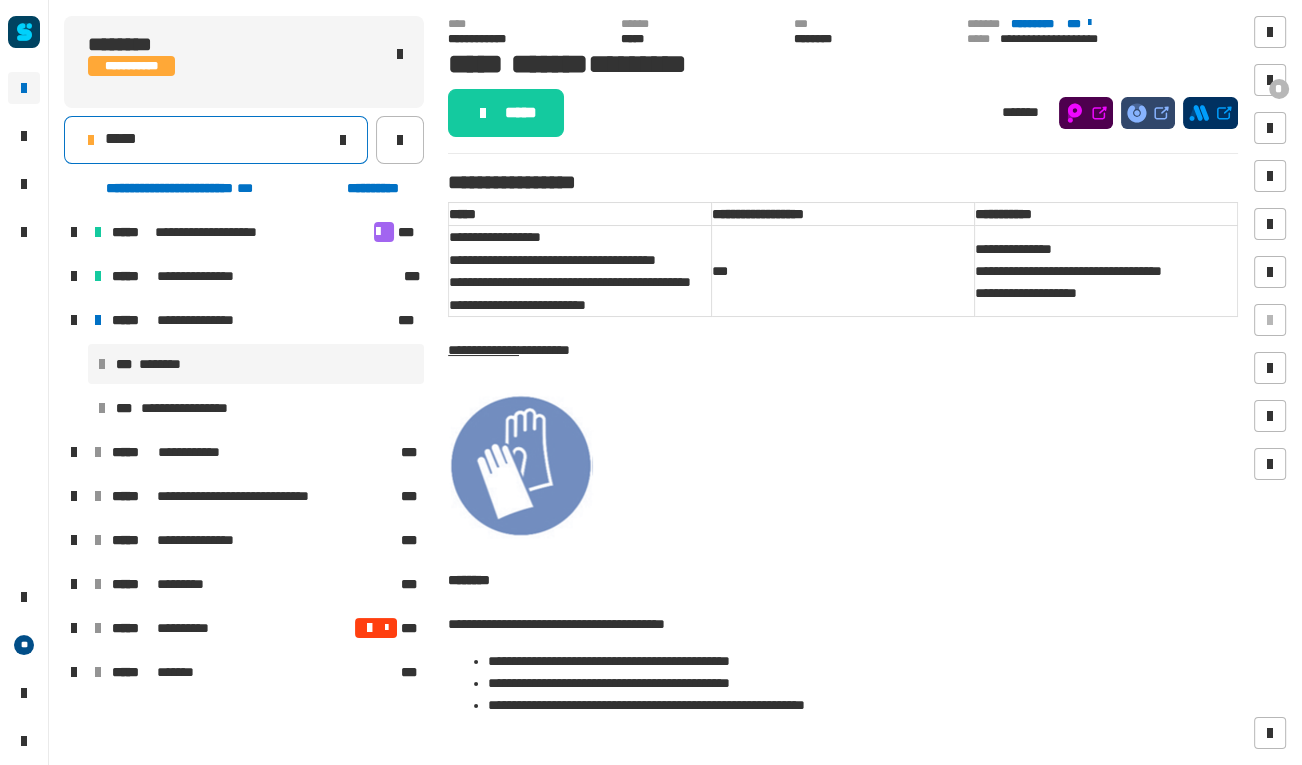click on "*****" 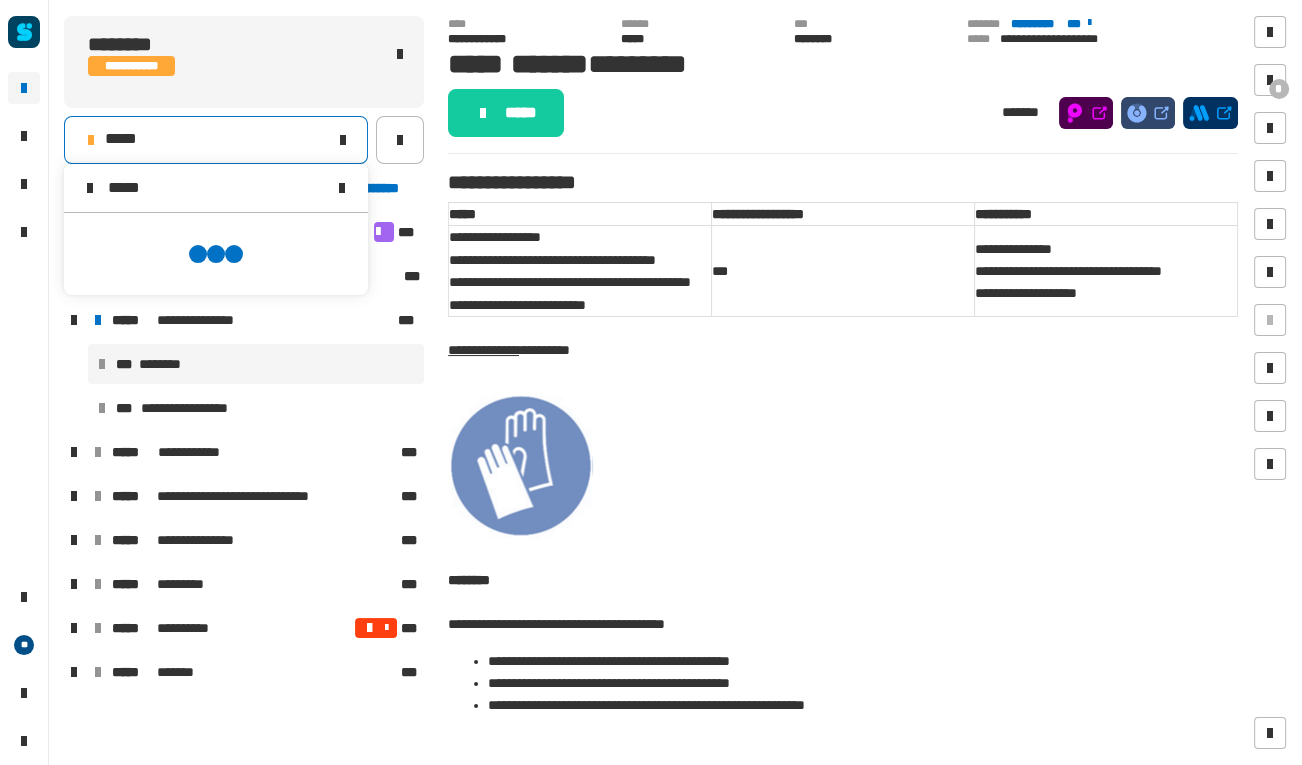 scroll, scrollTop: 0, scrollLeft: 0, axis: both 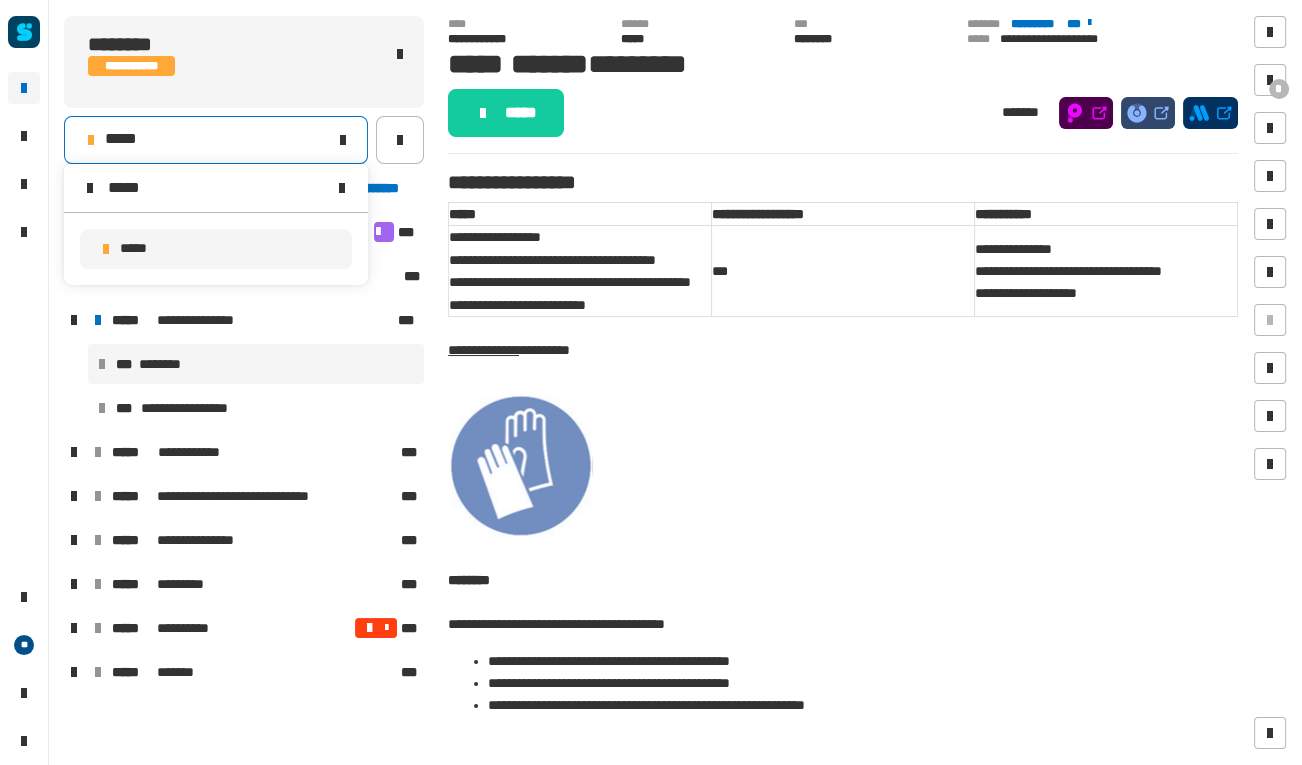 type on "*****" 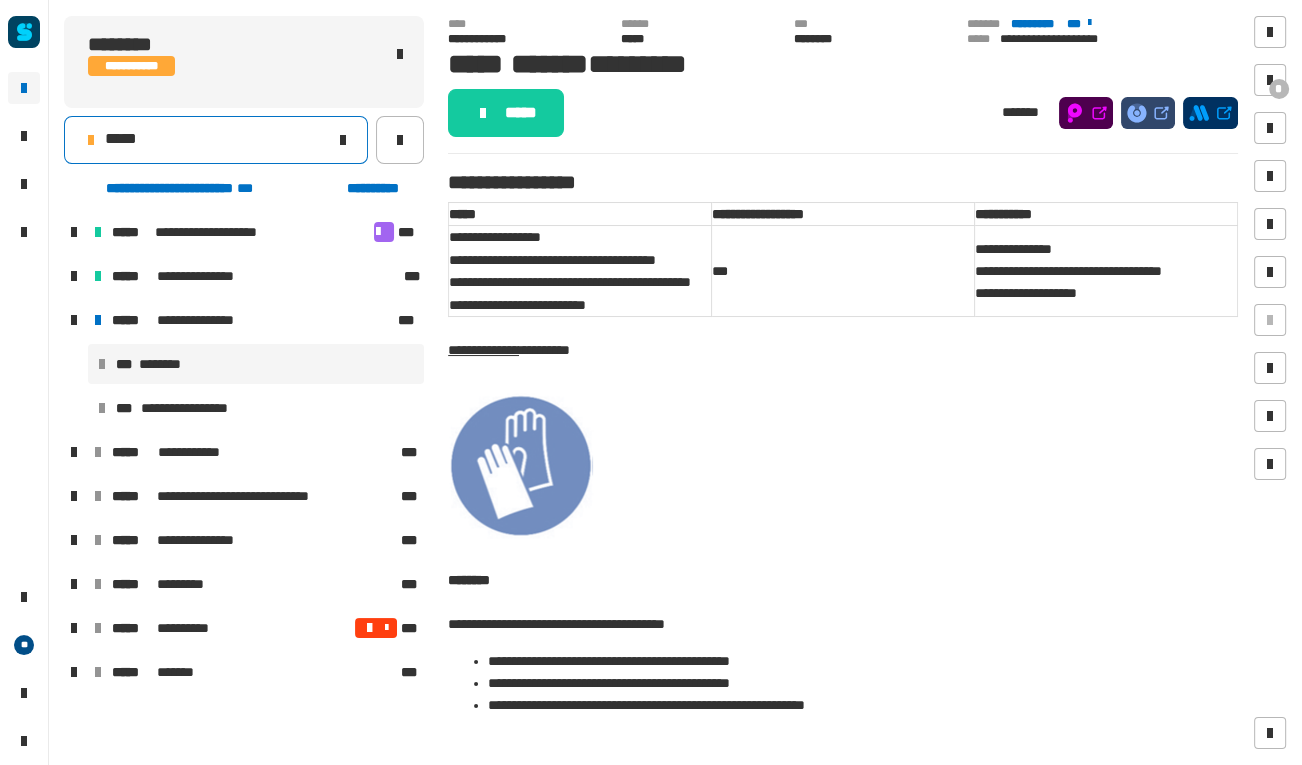 click on "*****" 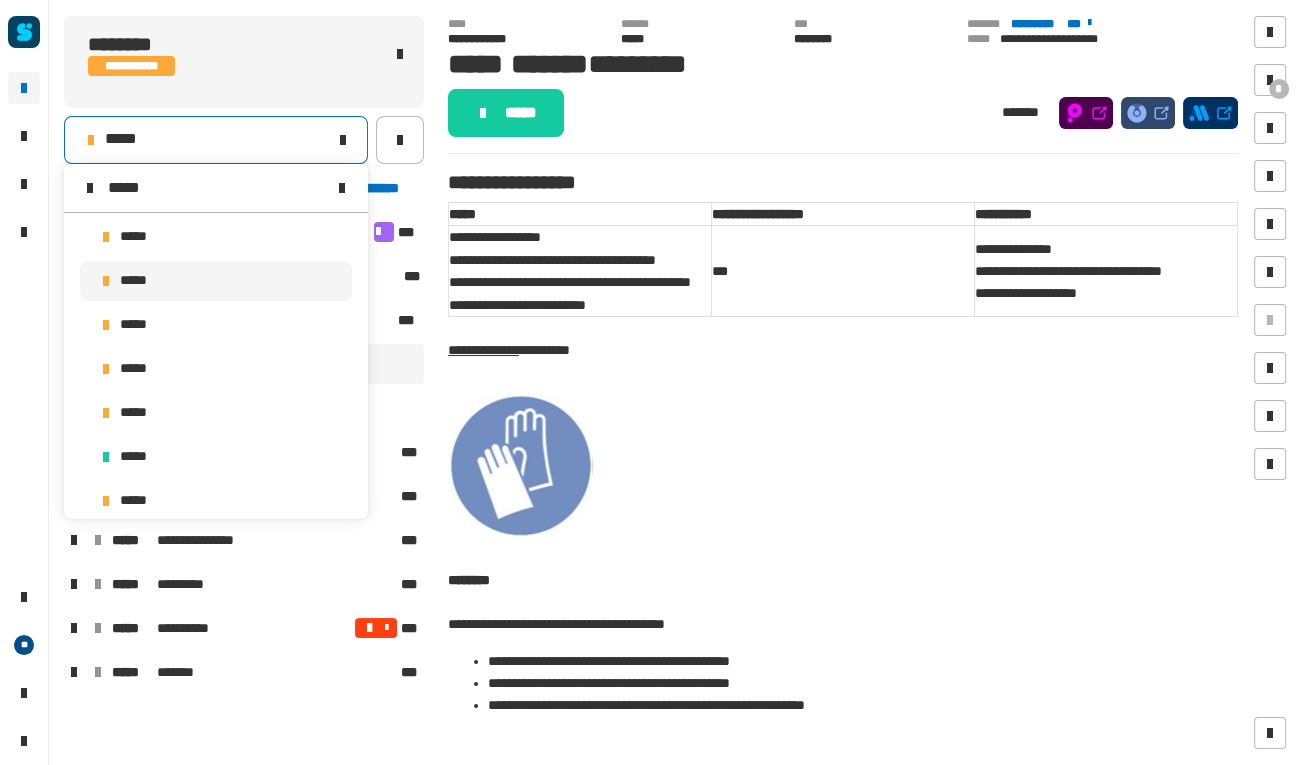scroll, scrollTop: 0, scrollLeft: 0, axis: both 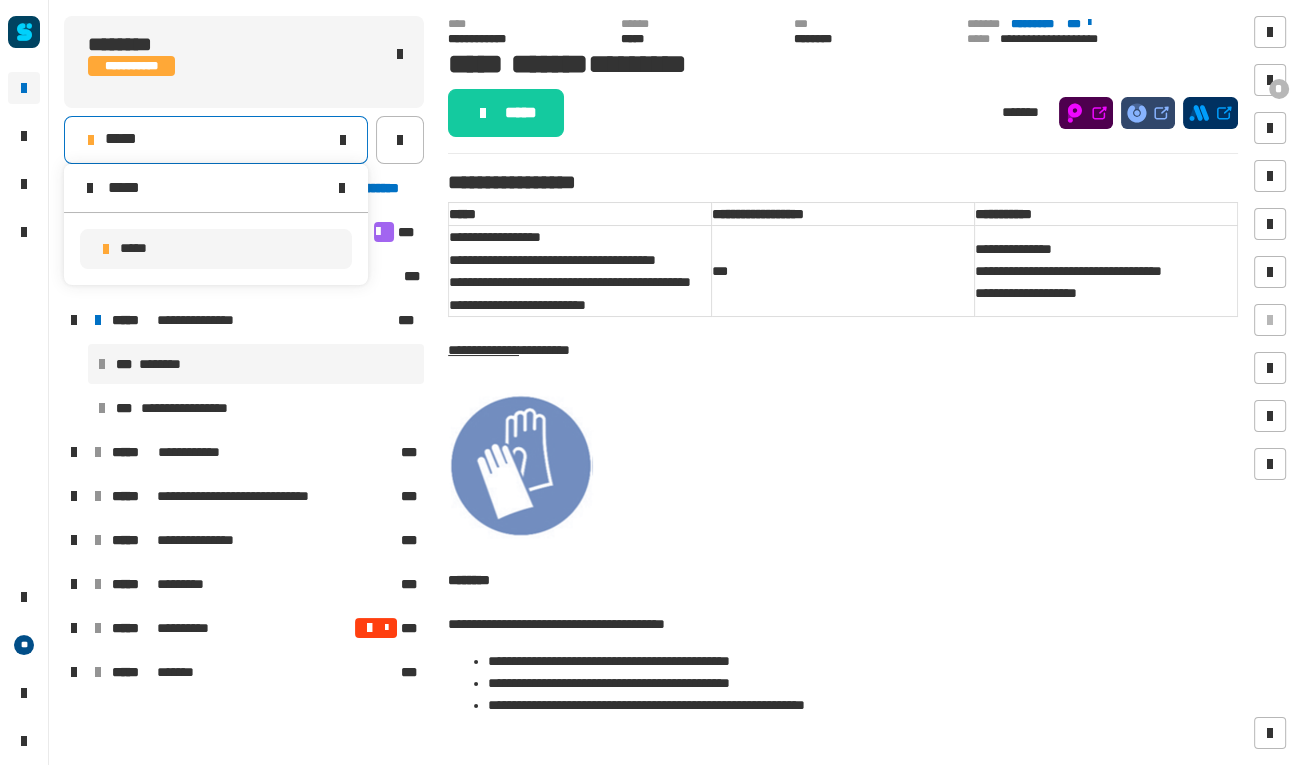 type on "*****" 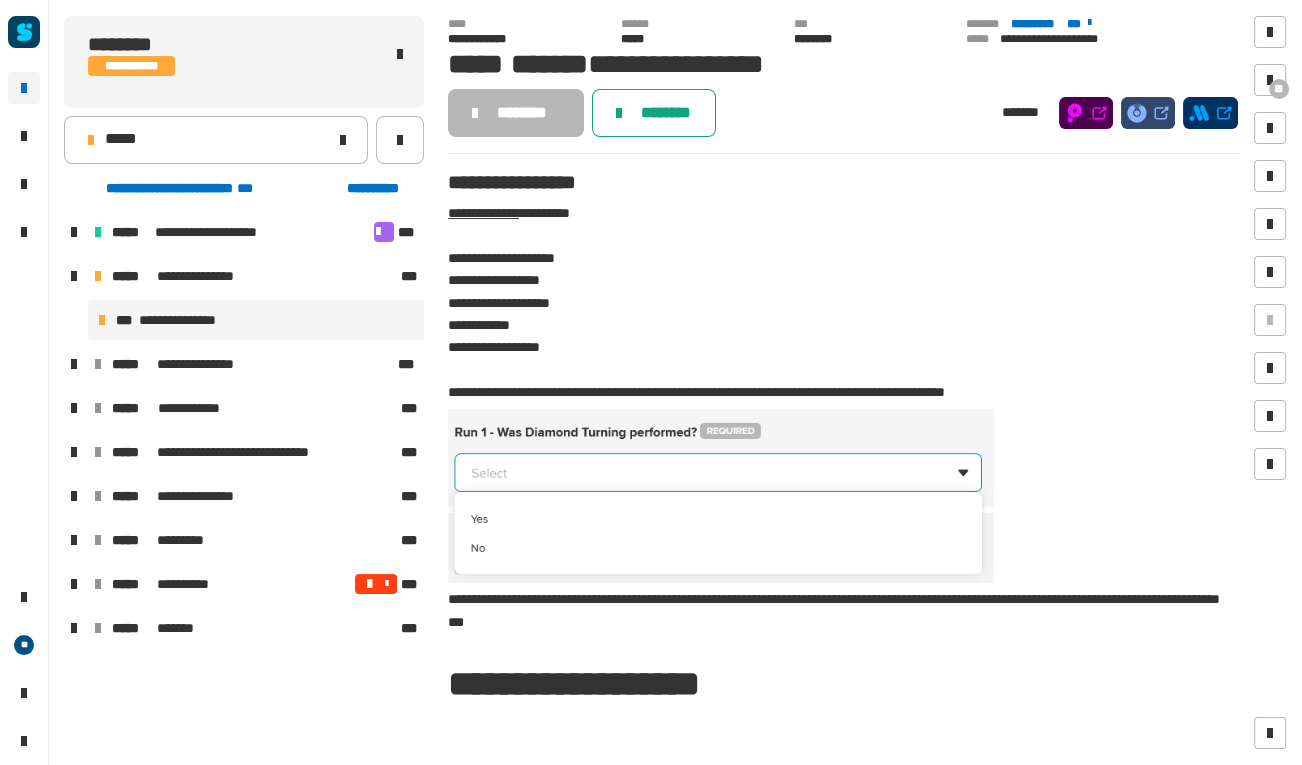 click on "********" 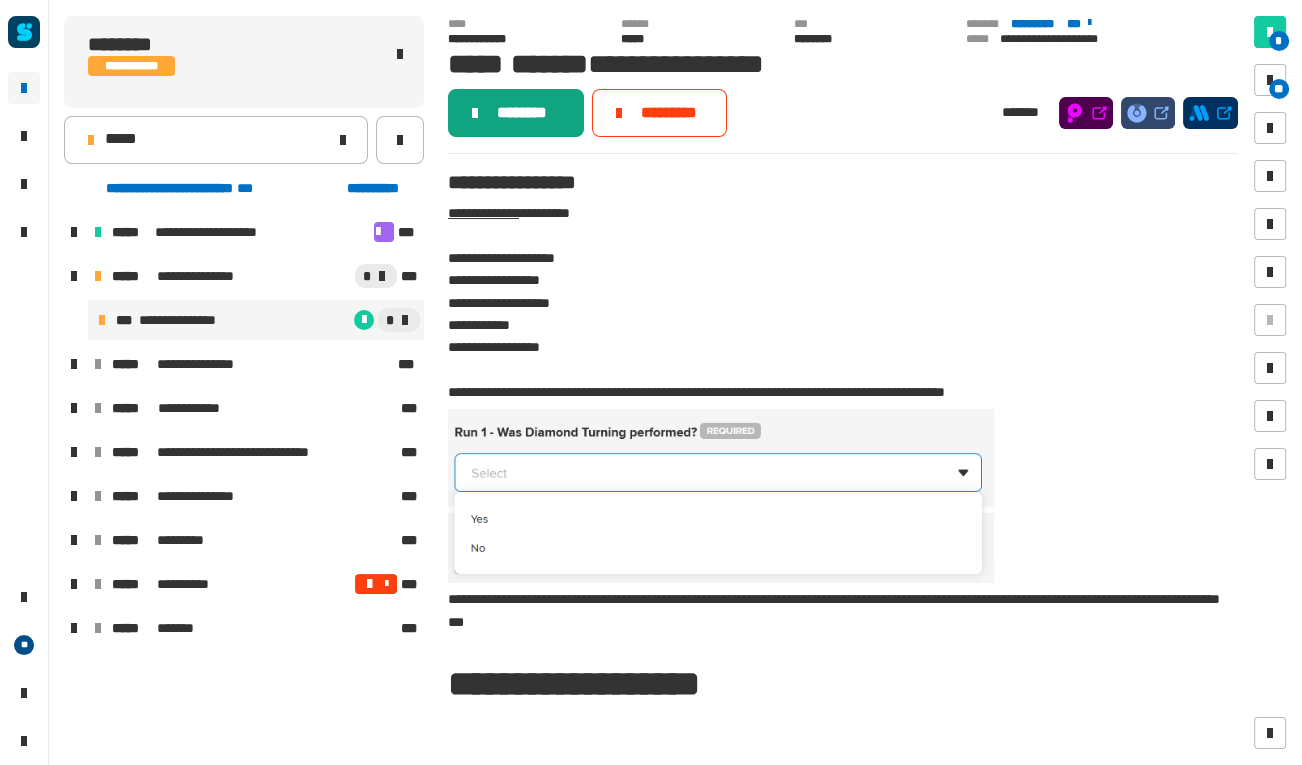 click on "********" 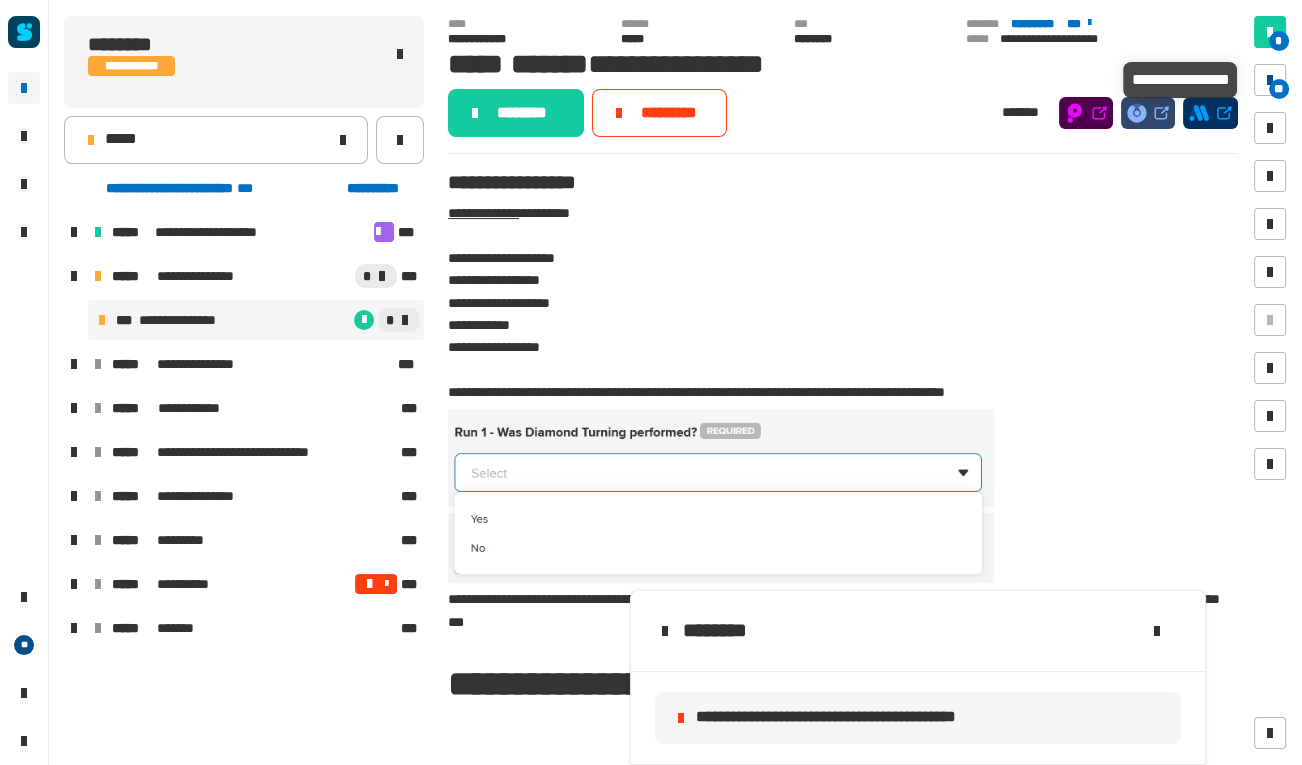 click at bounding box center [1270, 80] 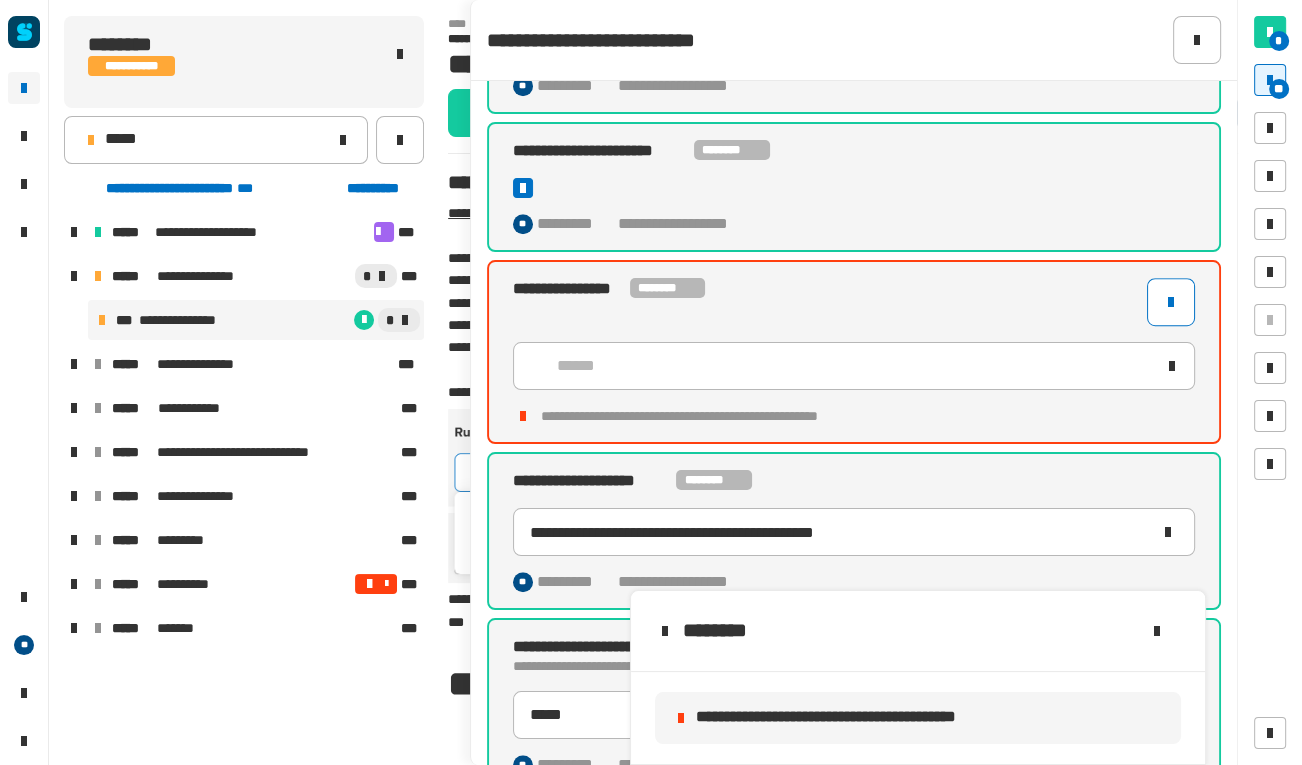 scroll, scrollTop: 1270, scrollLeft: 0, axis: vertical 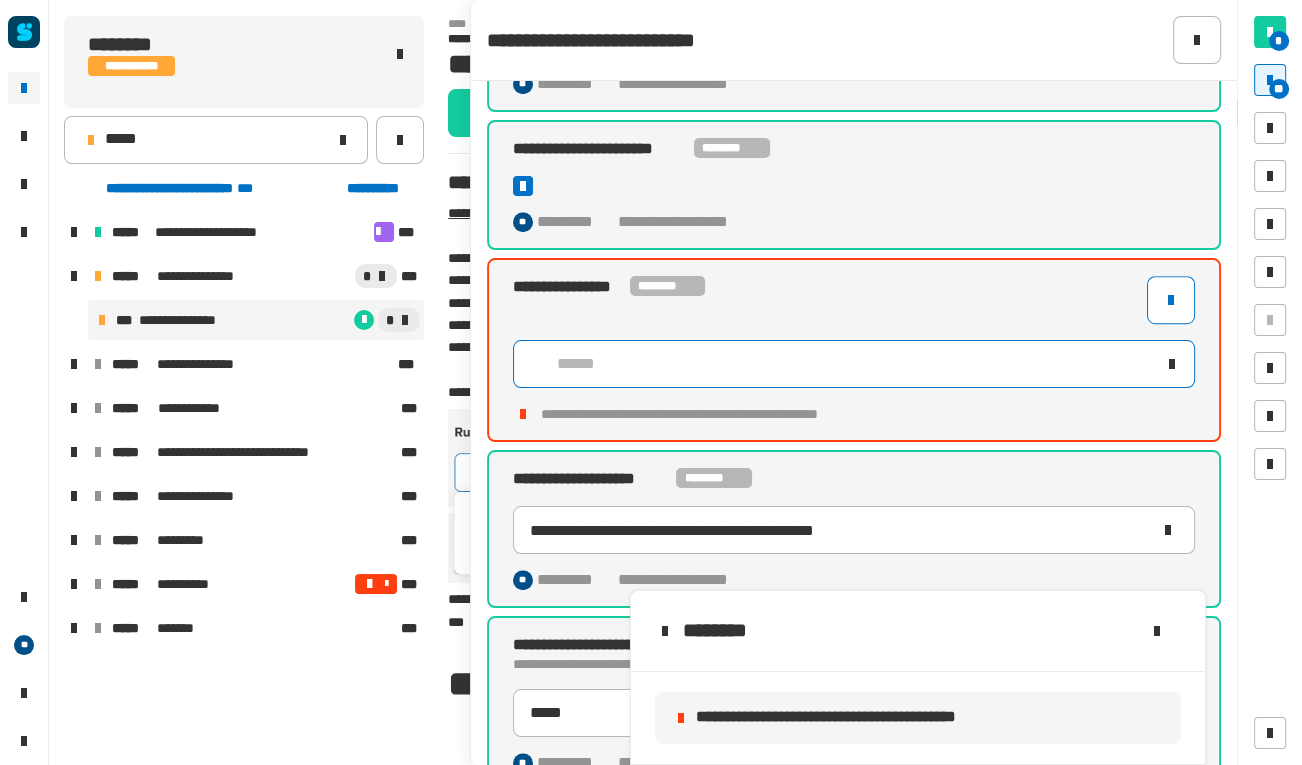 click on "******" 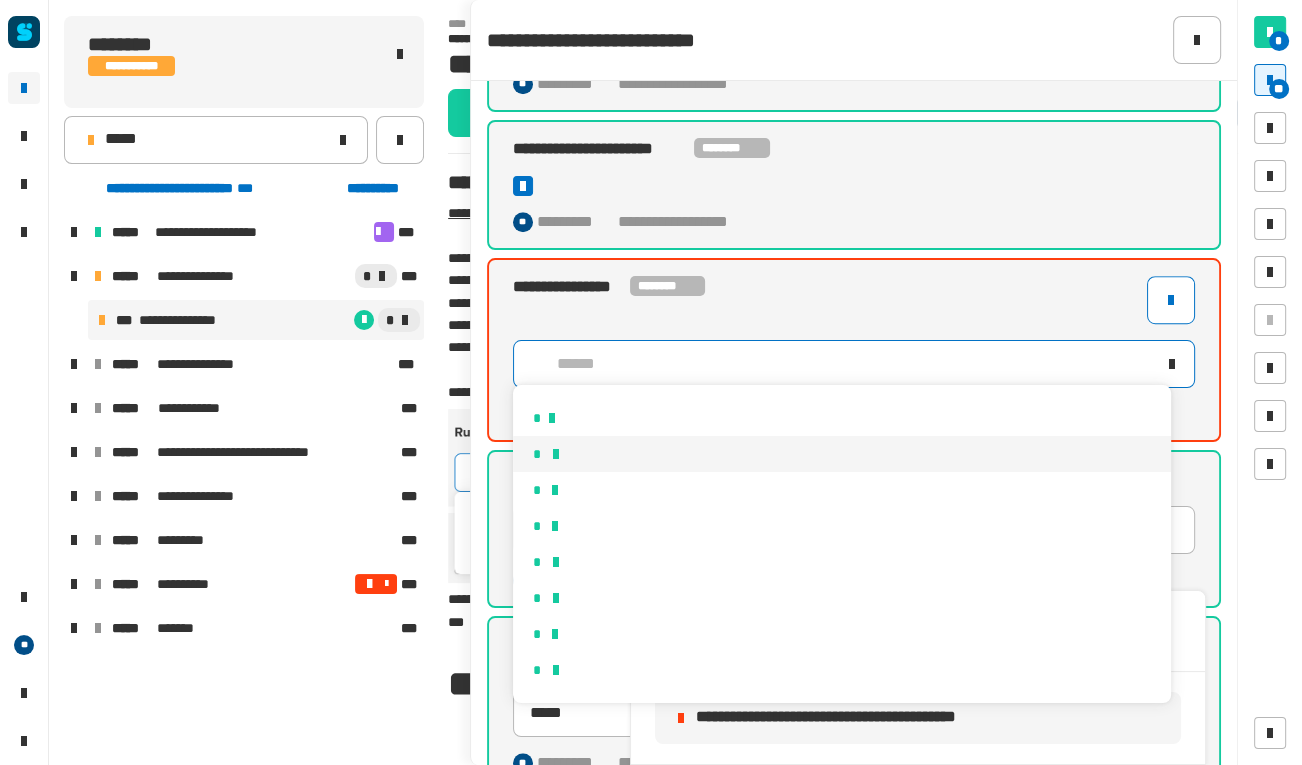 click on "*" at bounding box center (842, 454) 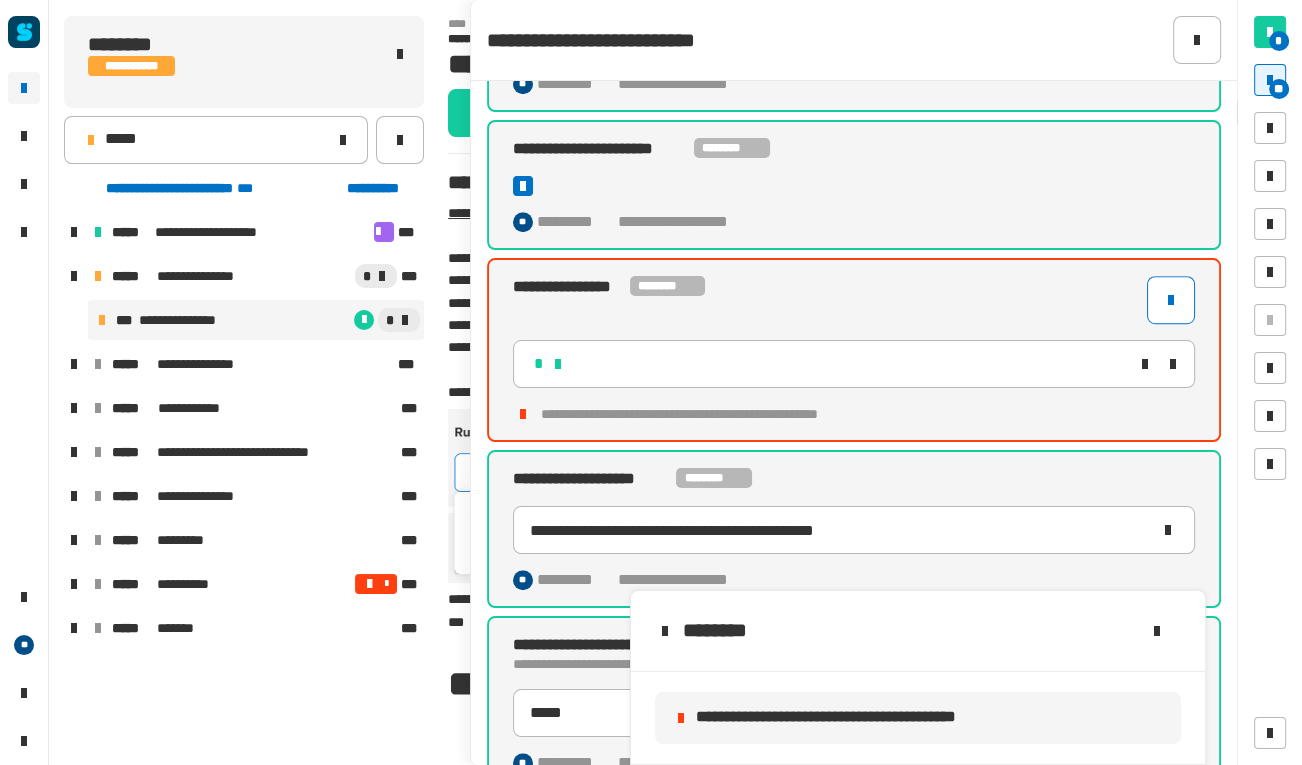 scroll, scrollTop: 1205, scrollLeft: 0, axis: vertical 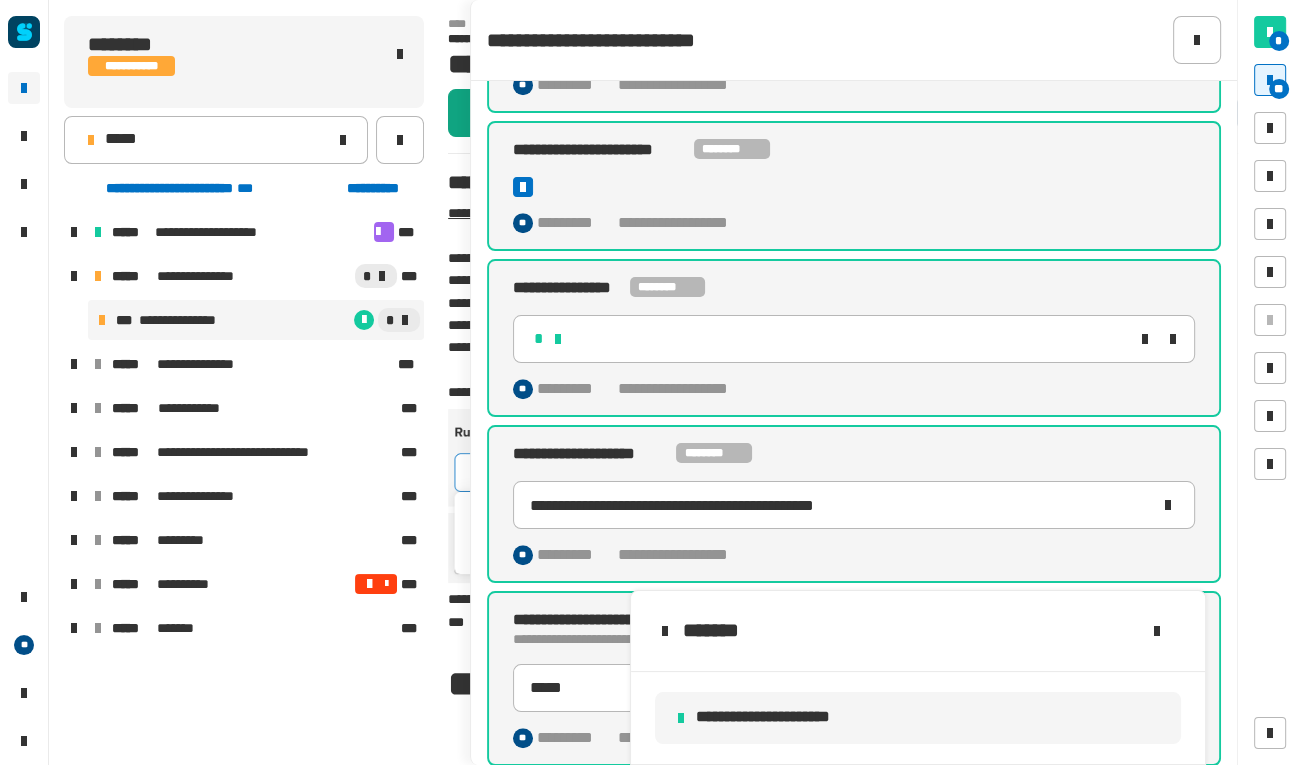 click 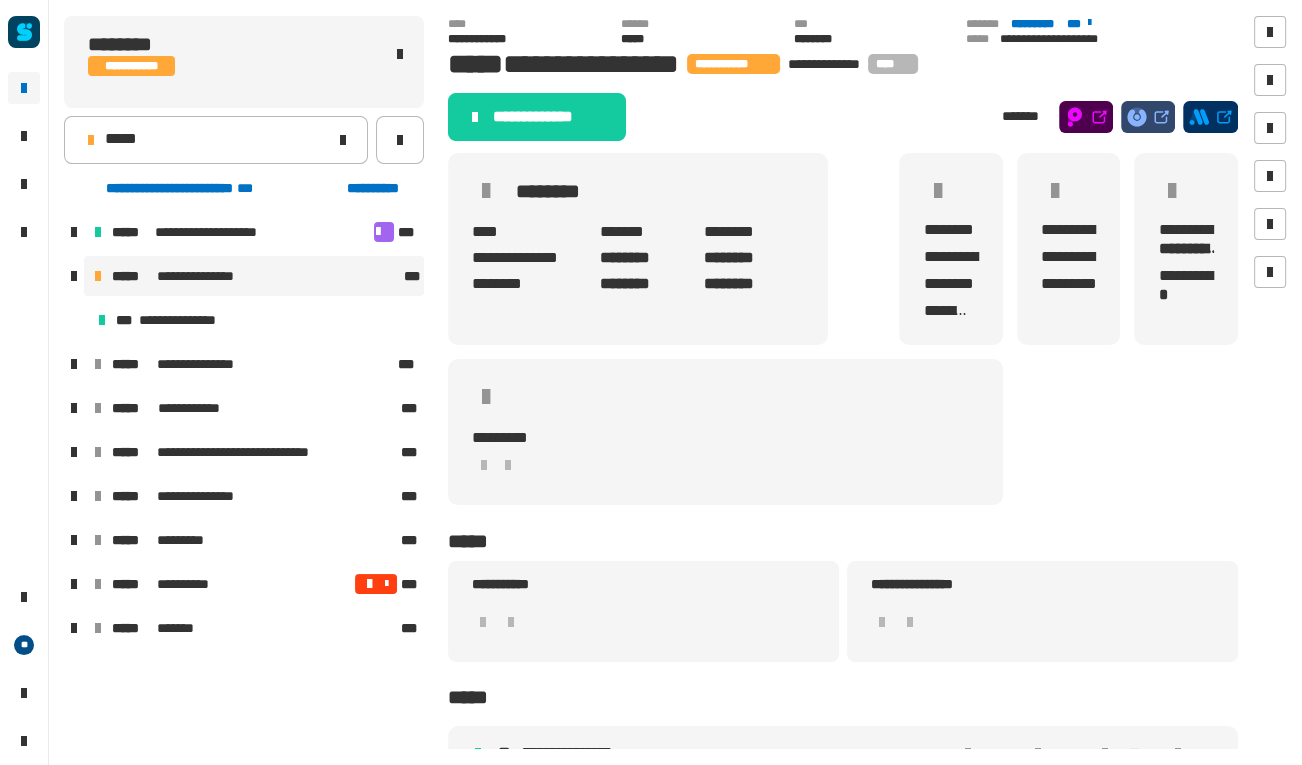 click 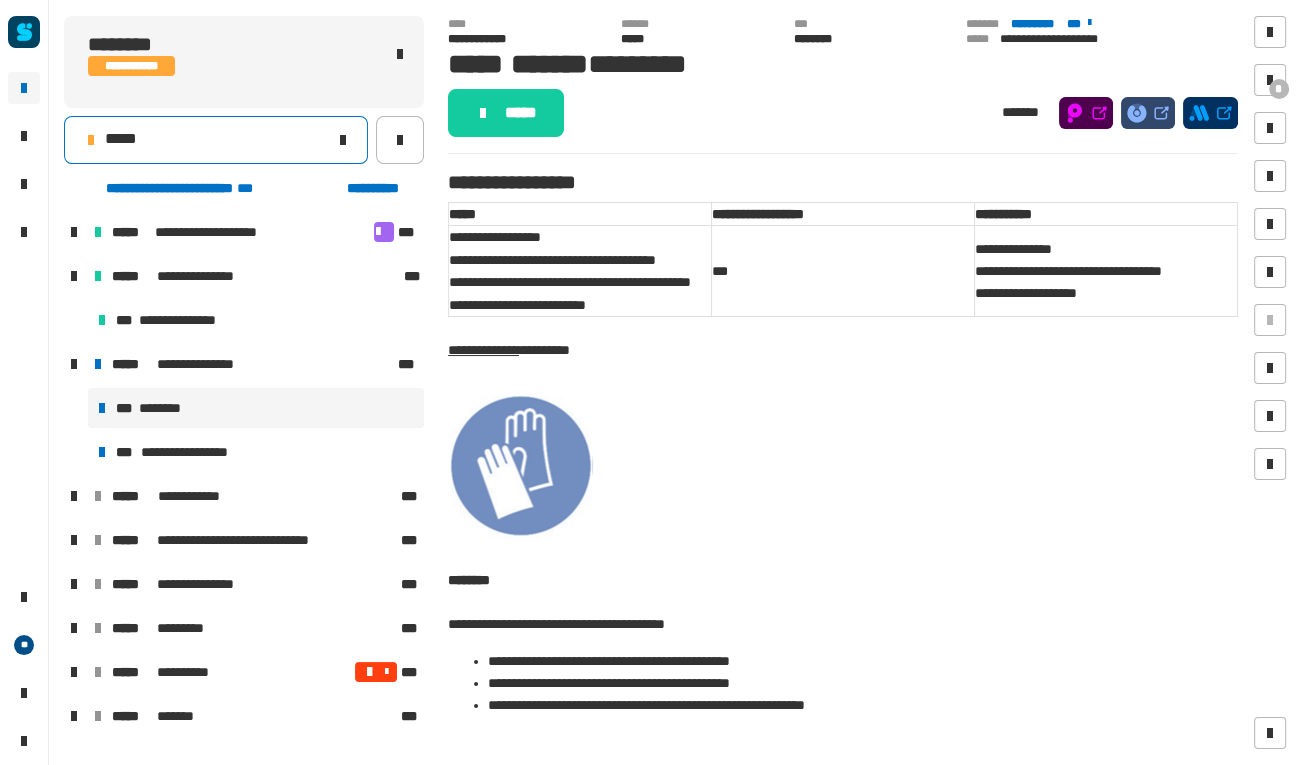 click on "*****" 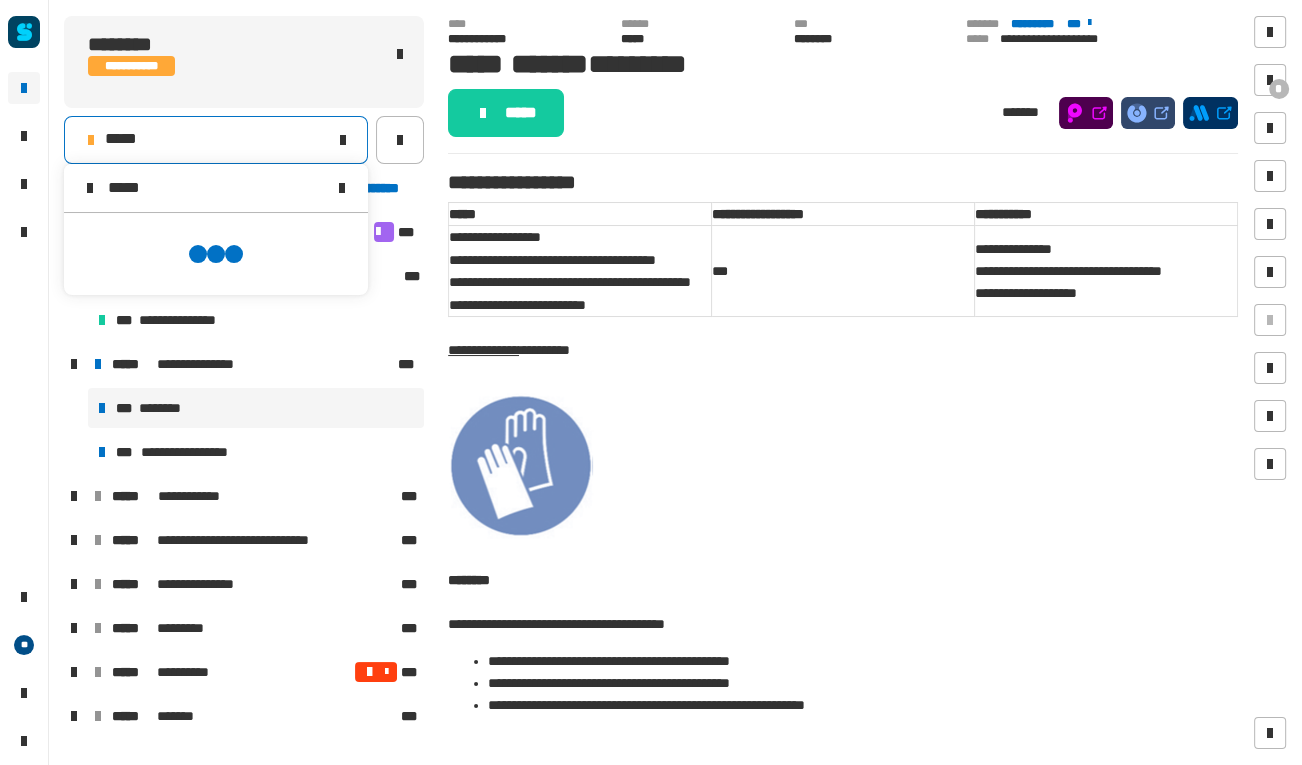 scroll, scrollTop: 0, scrollLeft: 0, axis: both 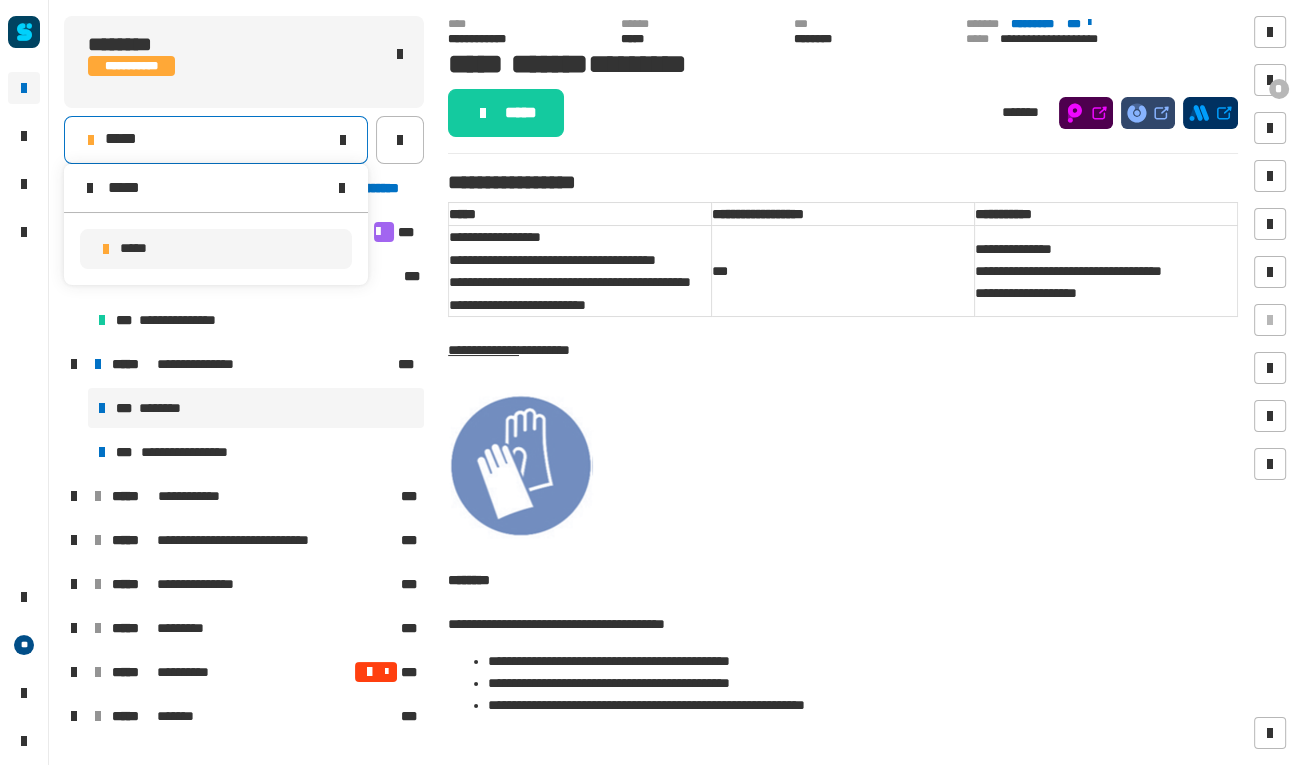 type on "*****" 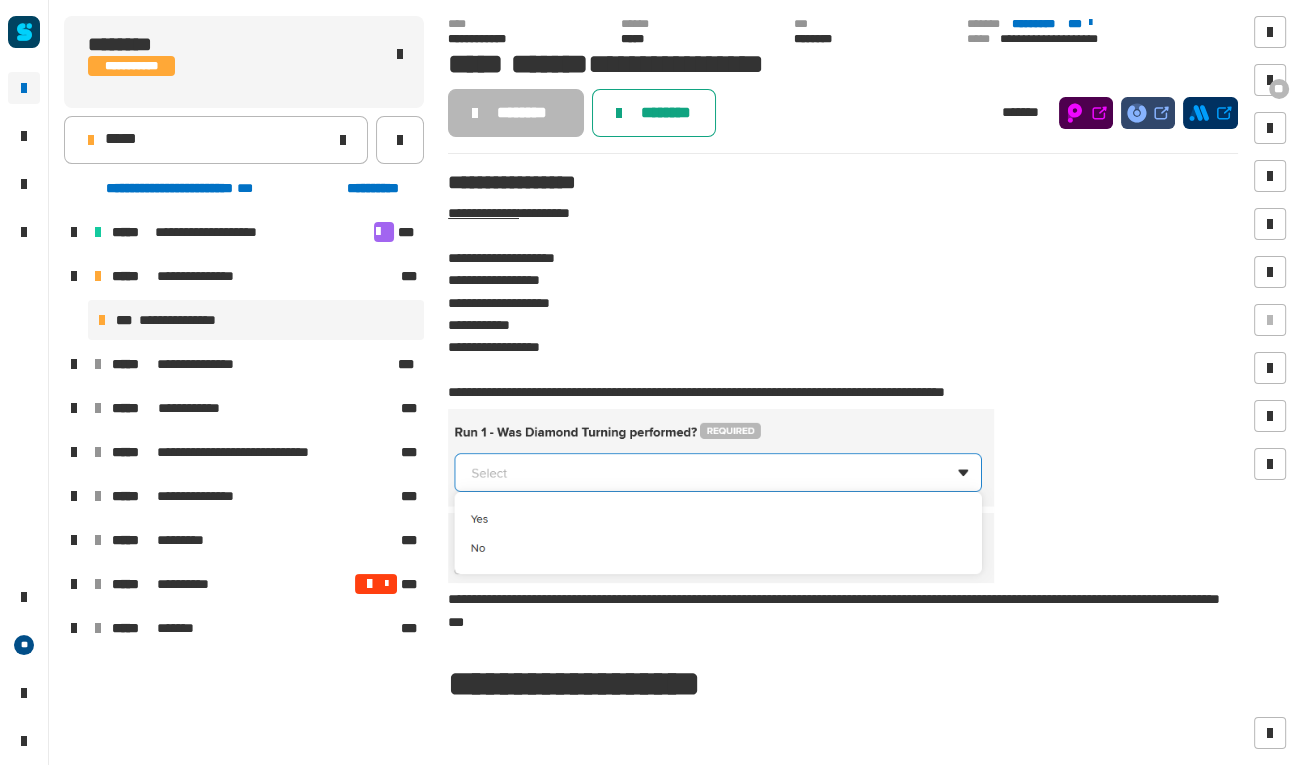 click on "********" 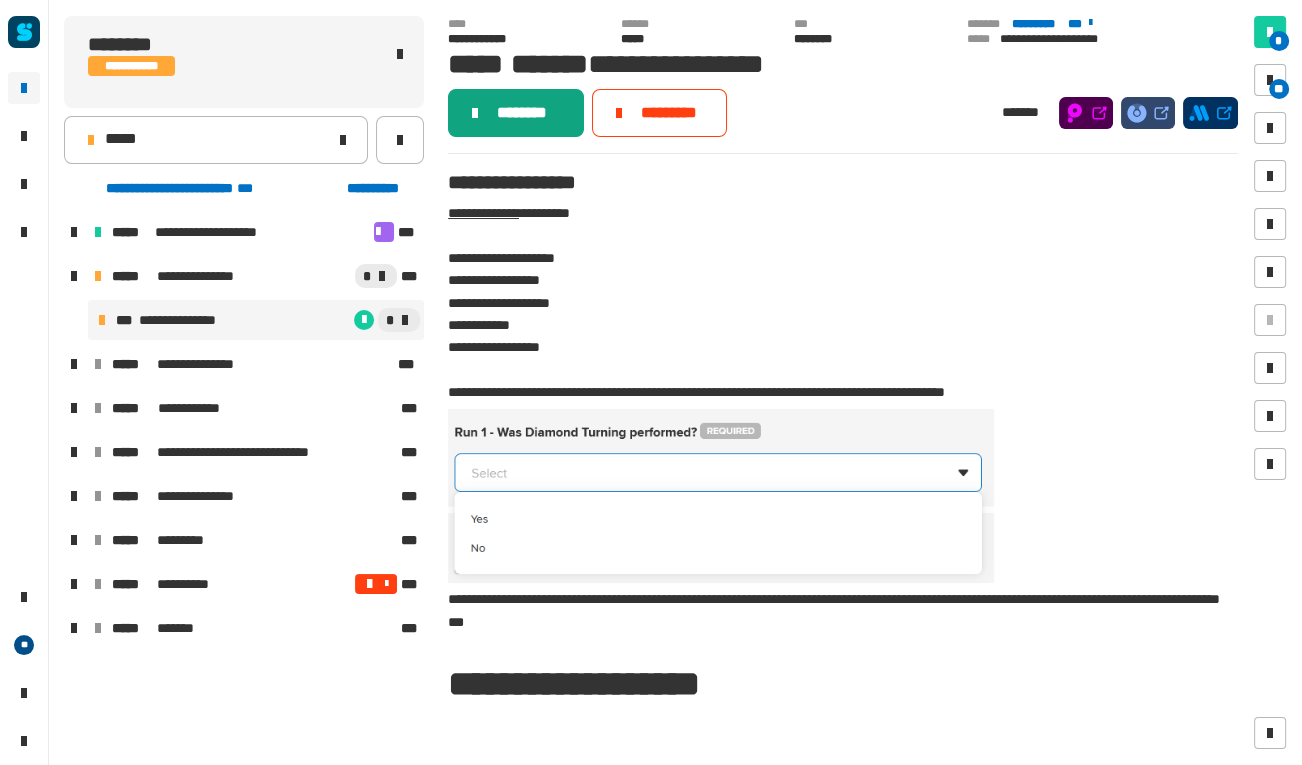 click on "********" 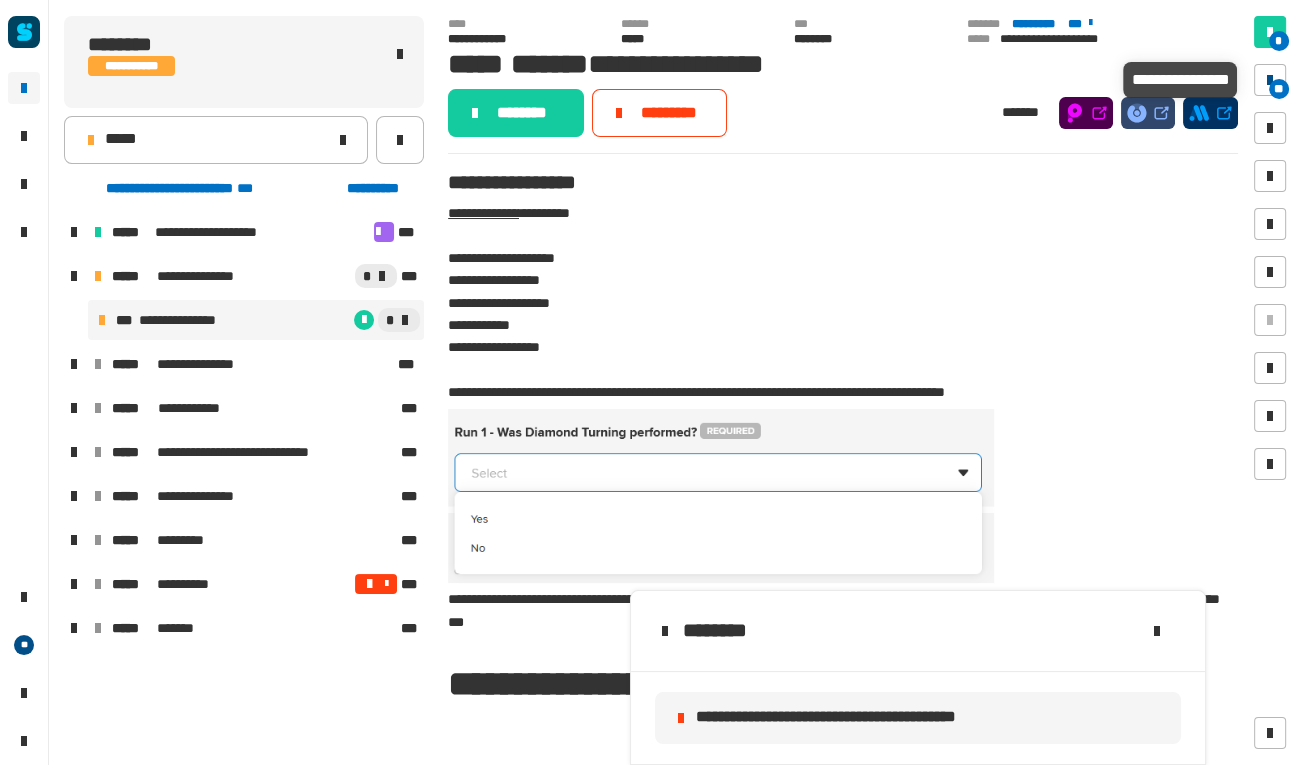 click at bounding box center (1270, 80) 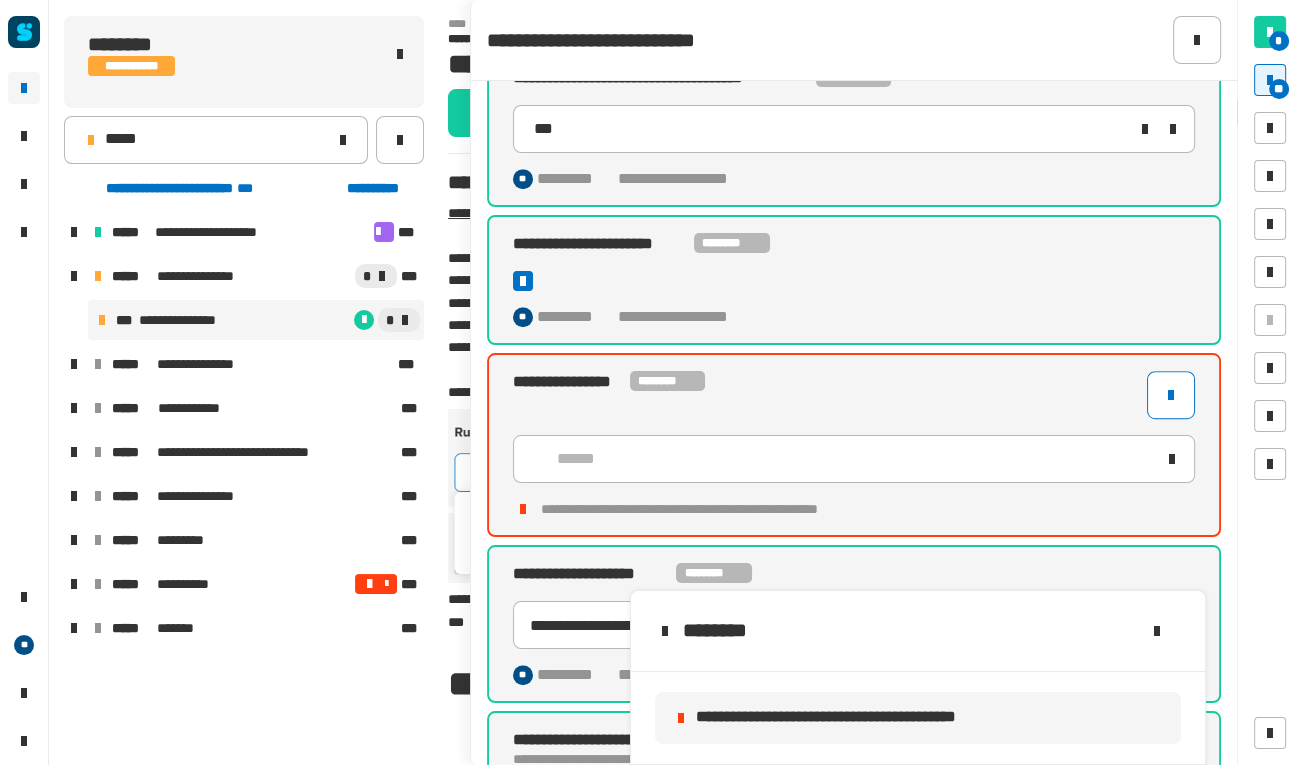 scroll, scrollTop: 1178, scrollLeft: 0, axis: vertical 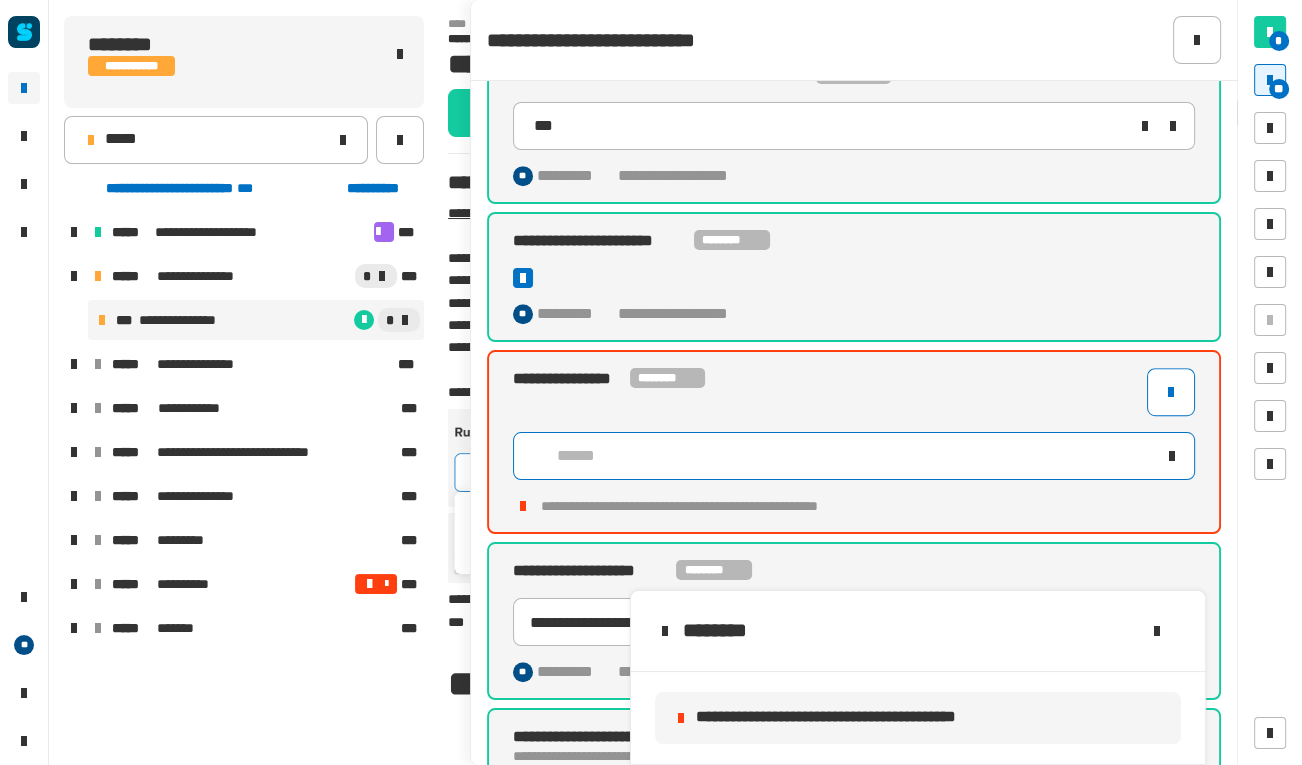click on "******" 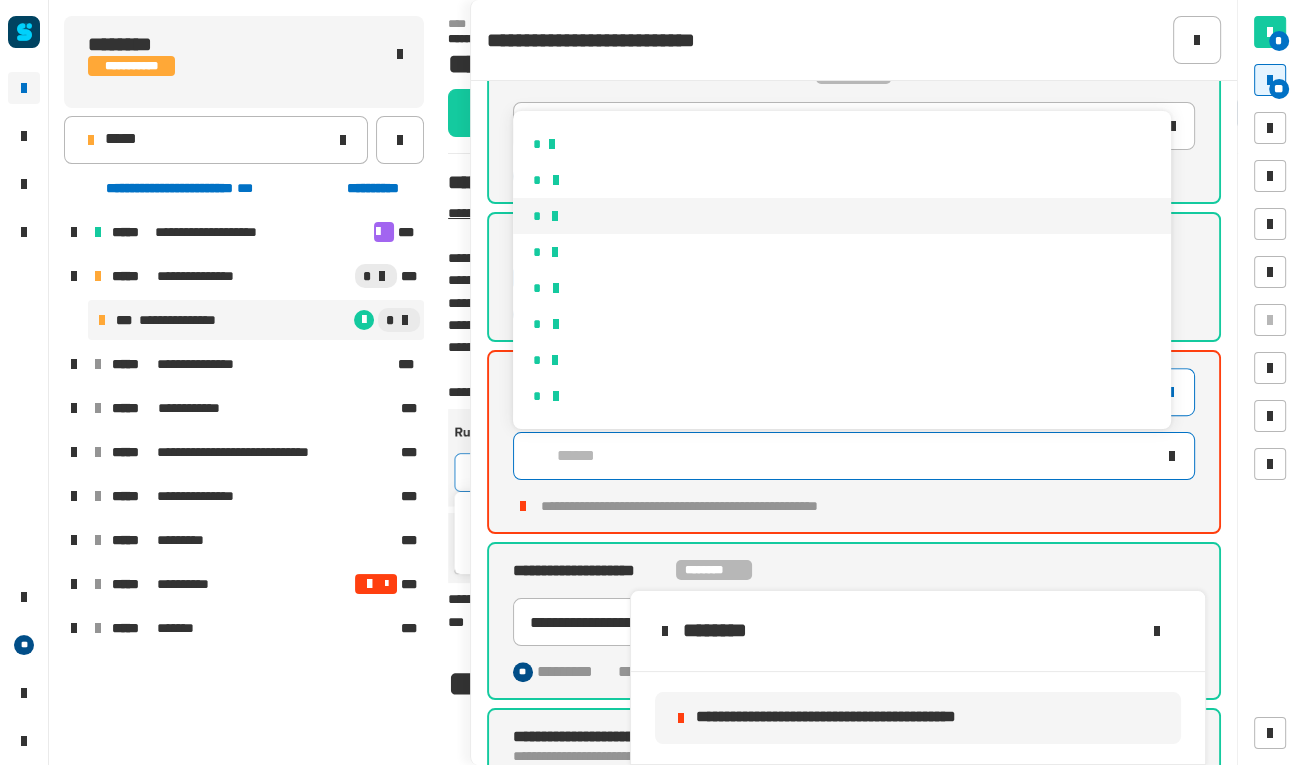 click on "*" at bounding box center [842, 216] 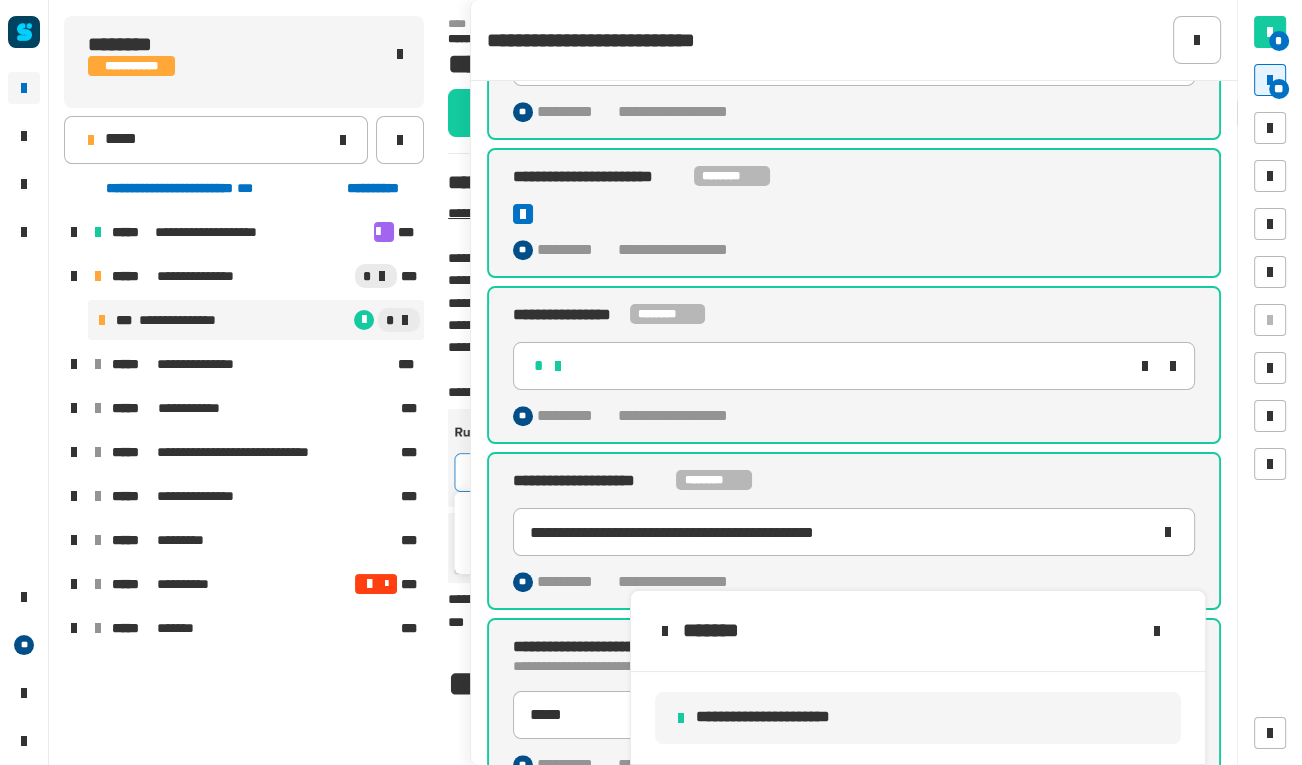 scroll, scrollTop: 1114, scrollLeft: 0, axis: vertical 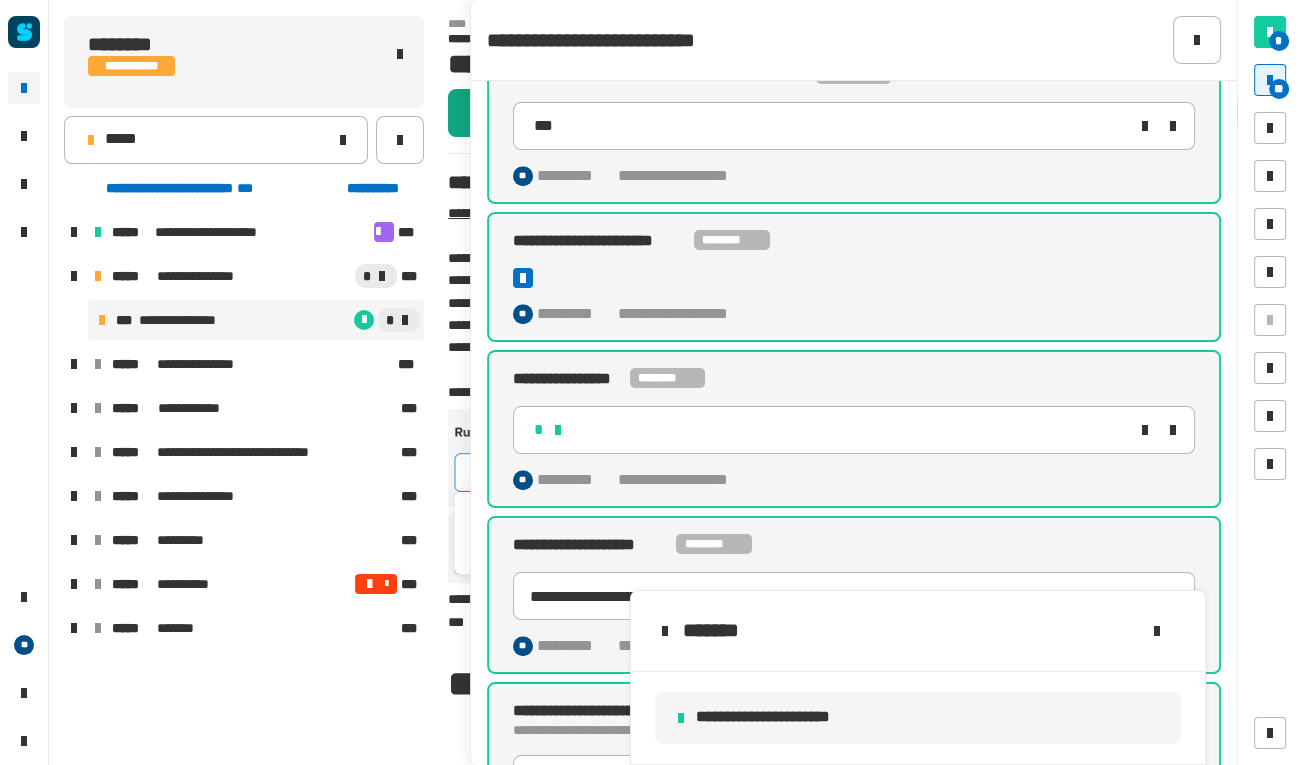 click on "********" 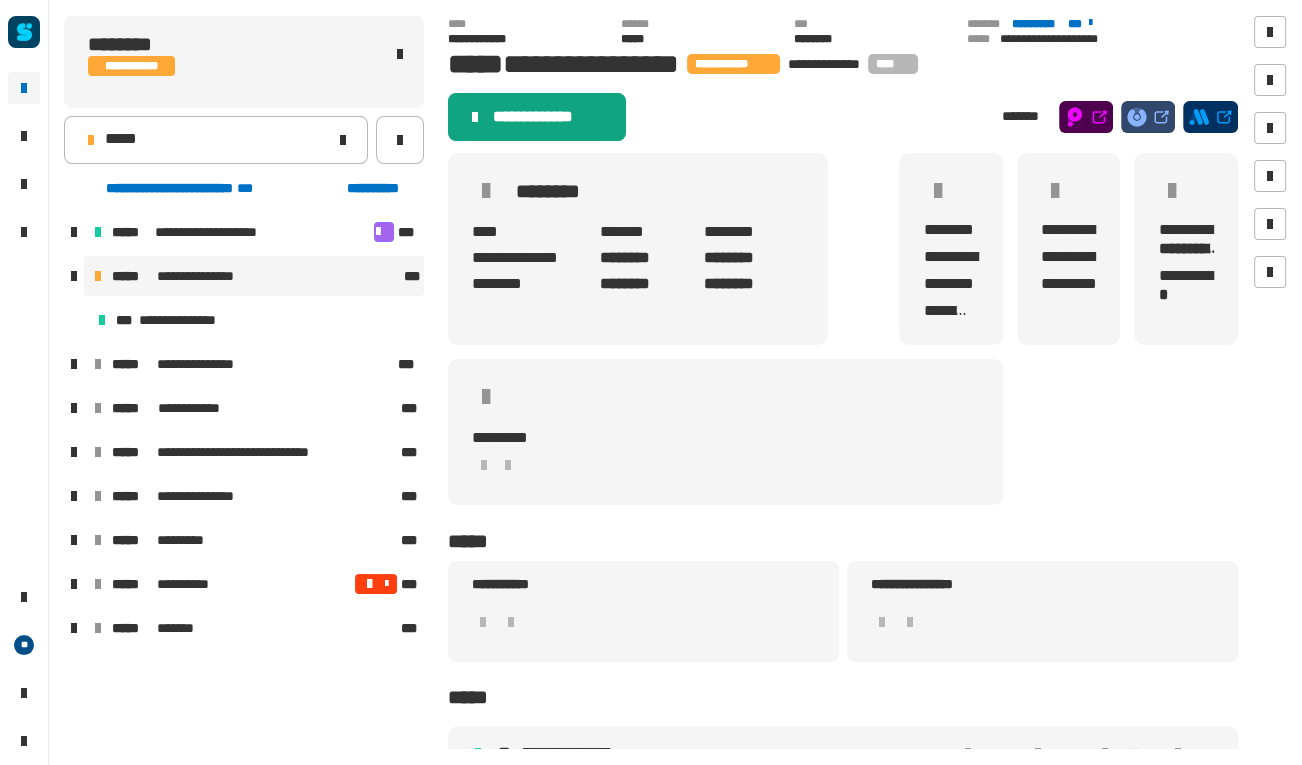 click on "**********" 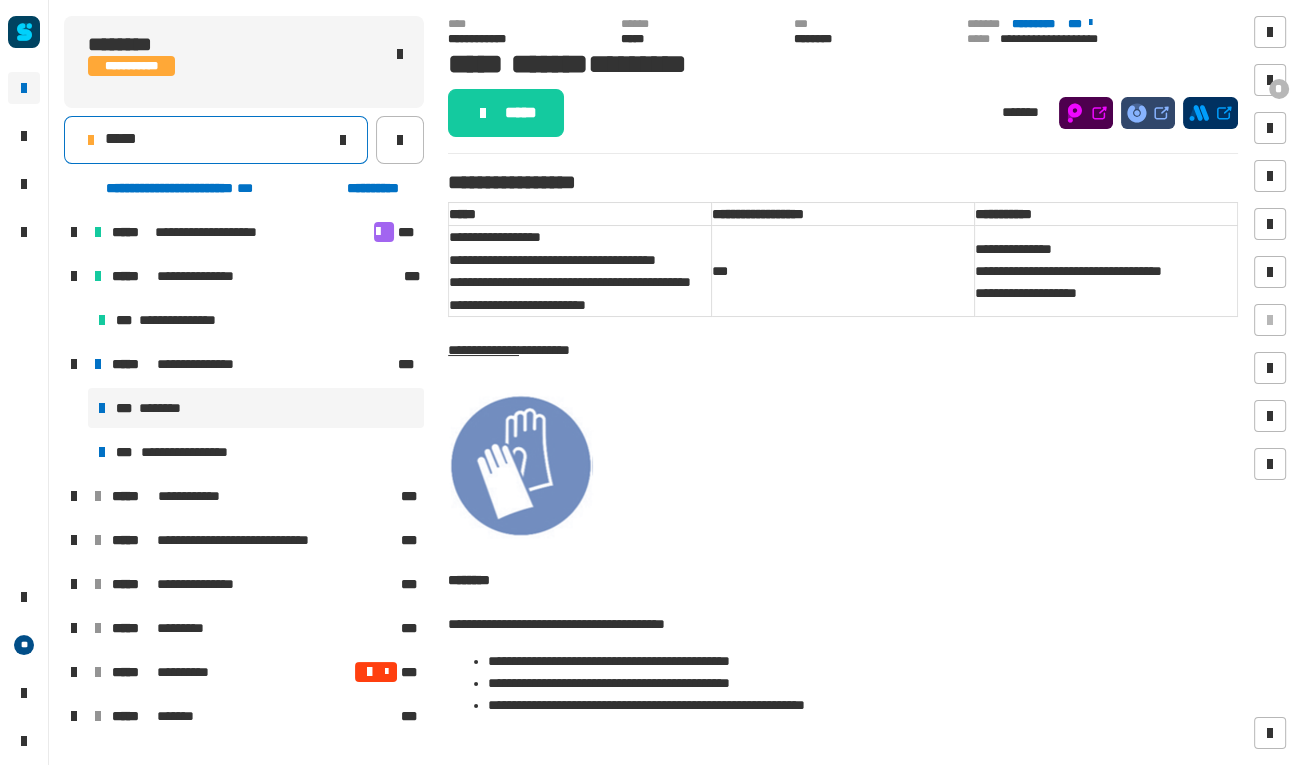 click on "*****" 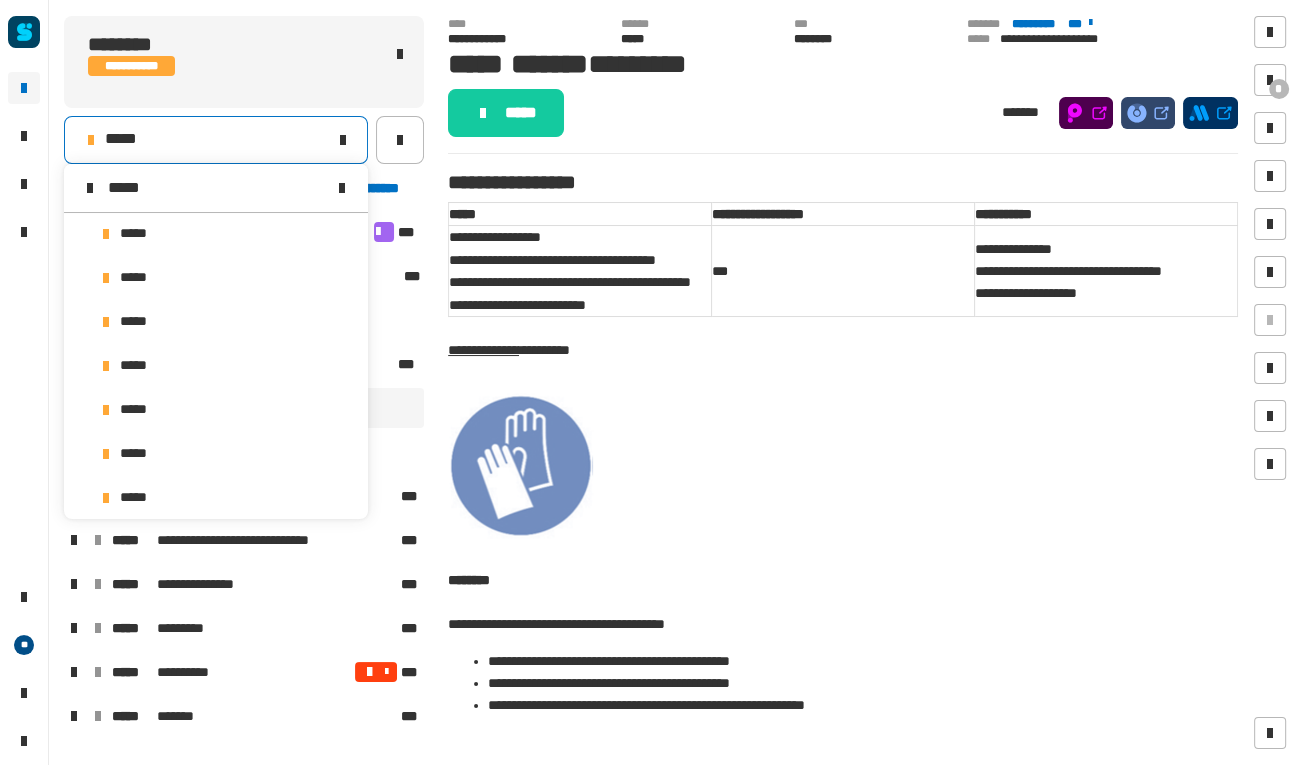 scroll, scrollTop: 0, scrollLeft: 0, axis: both 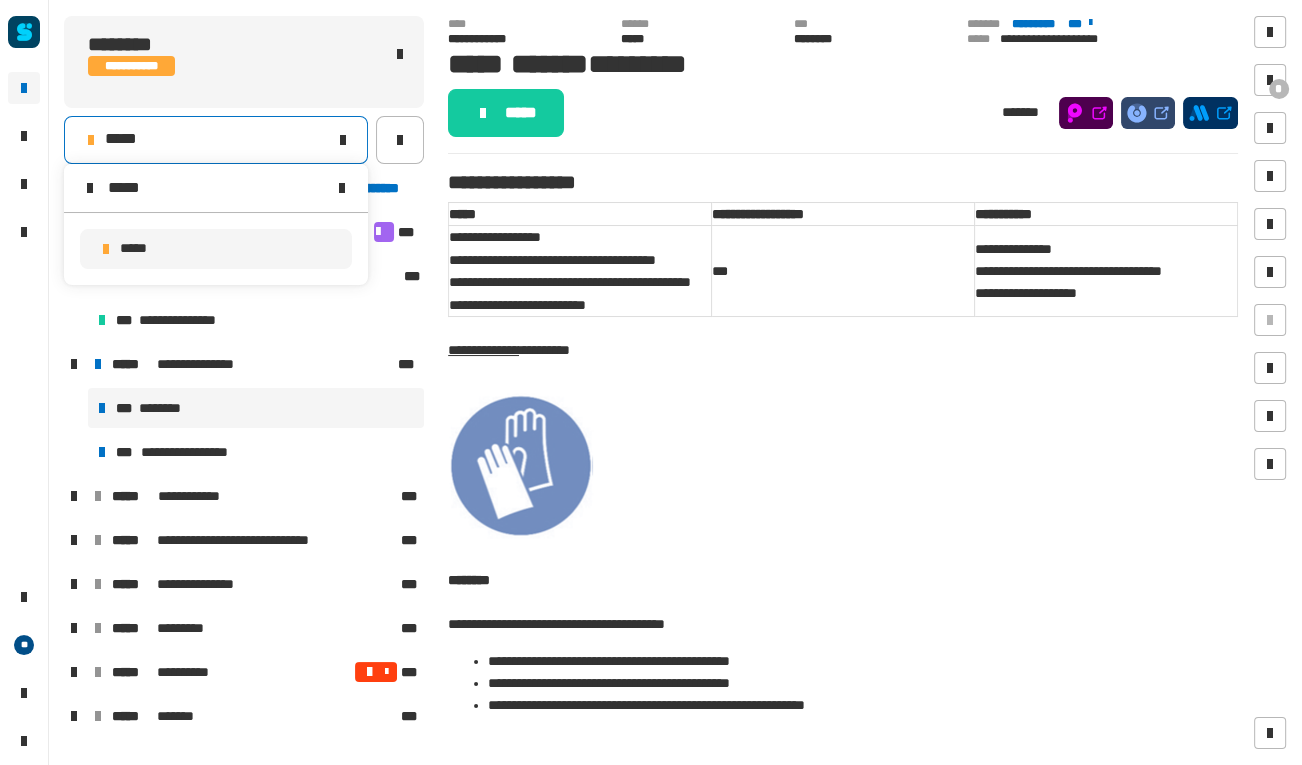 type on "*****" 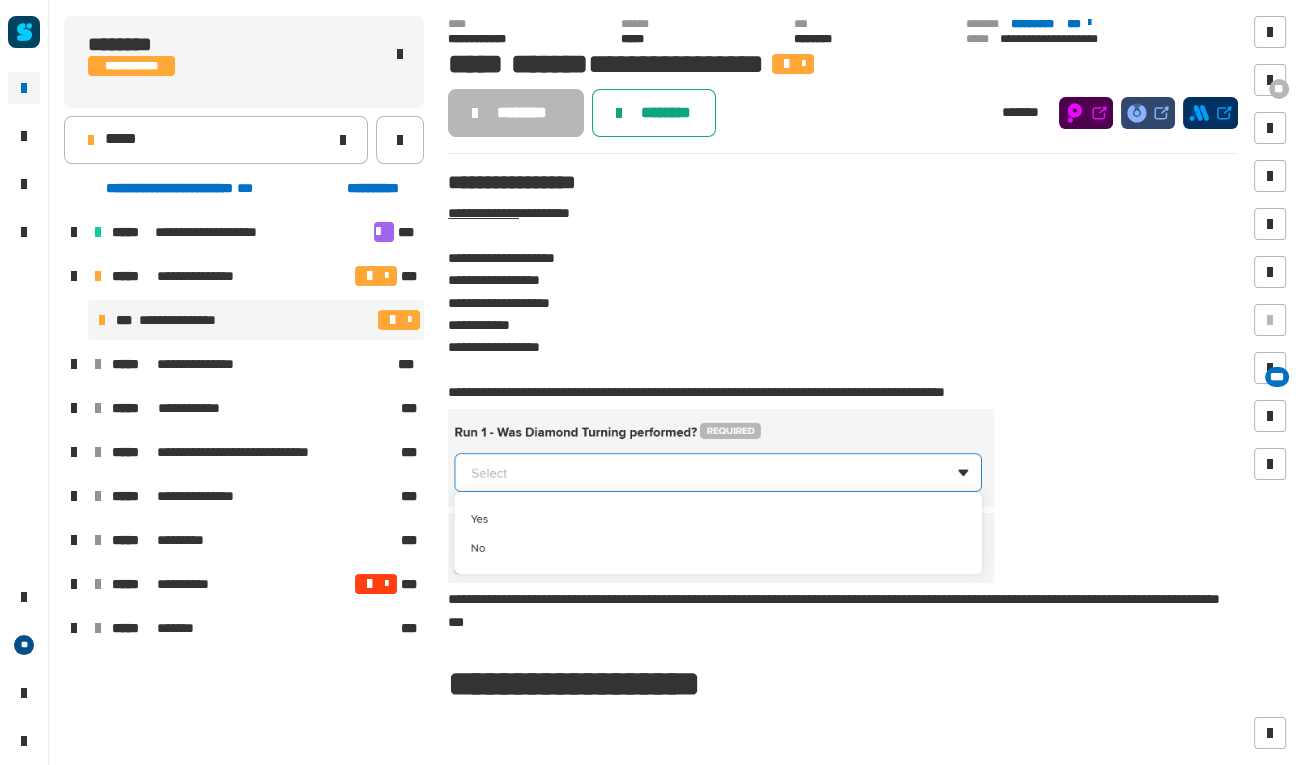 click on "********" 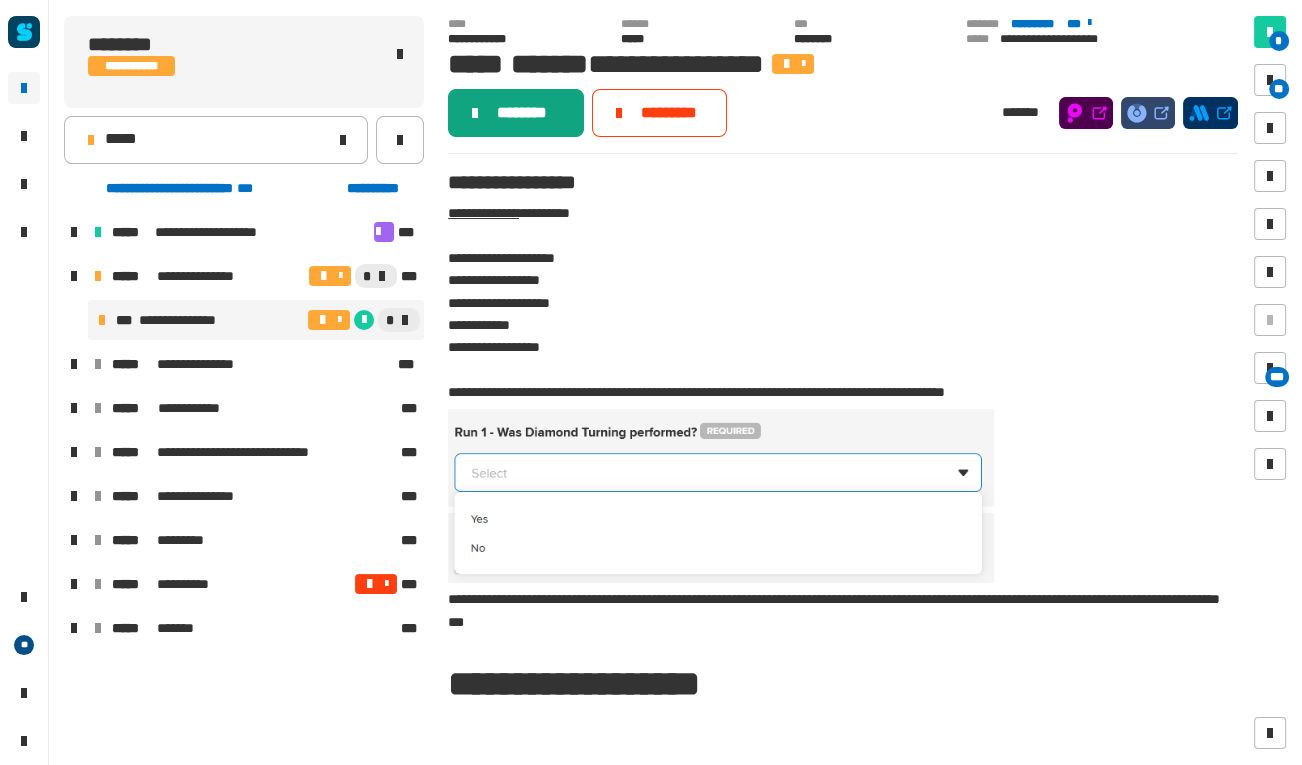 click on "********" 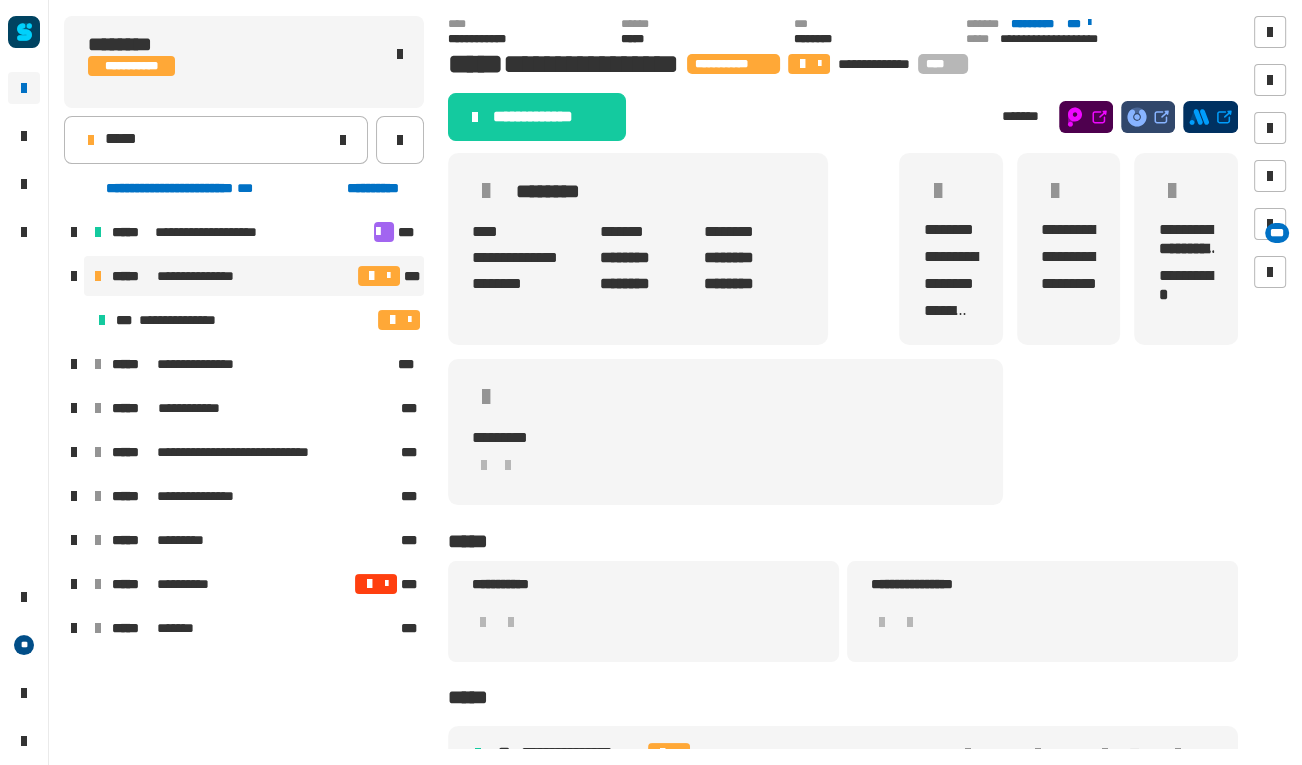 click on "**********" 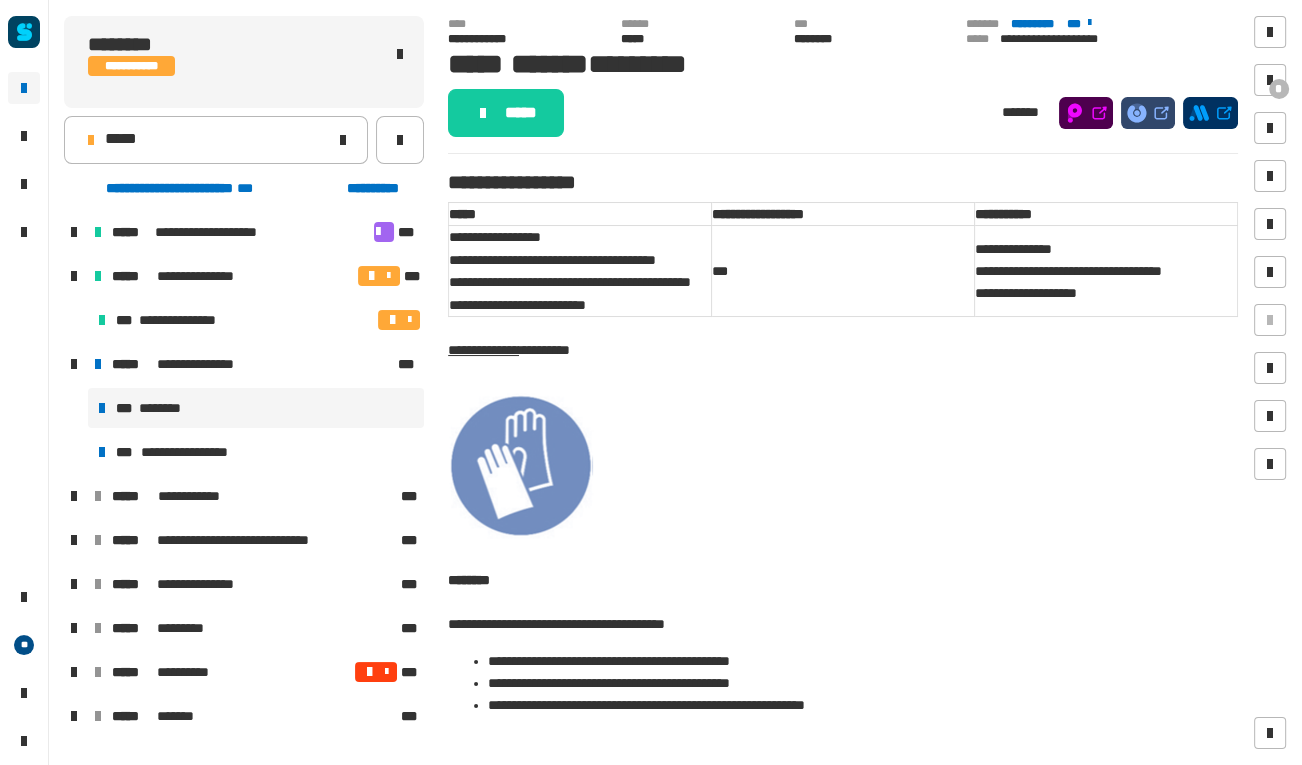 click on "*****" 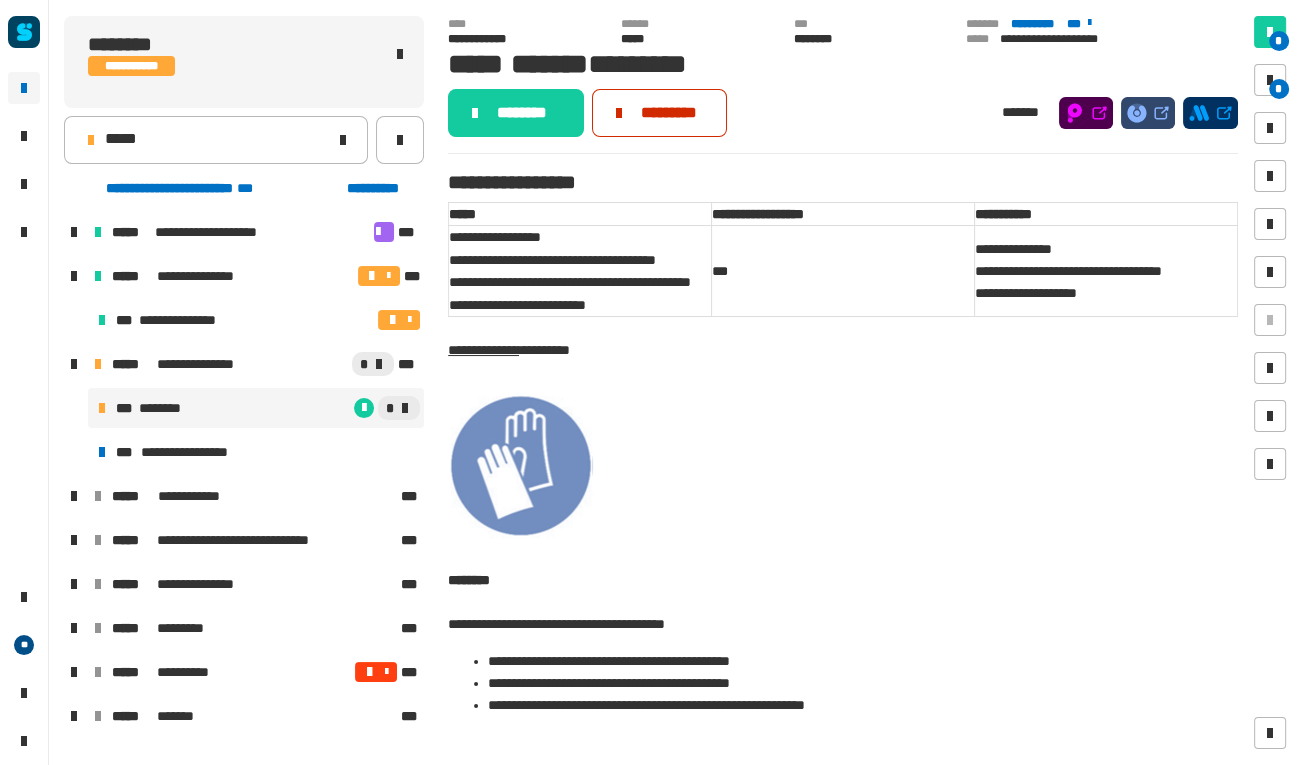 click on "*********" 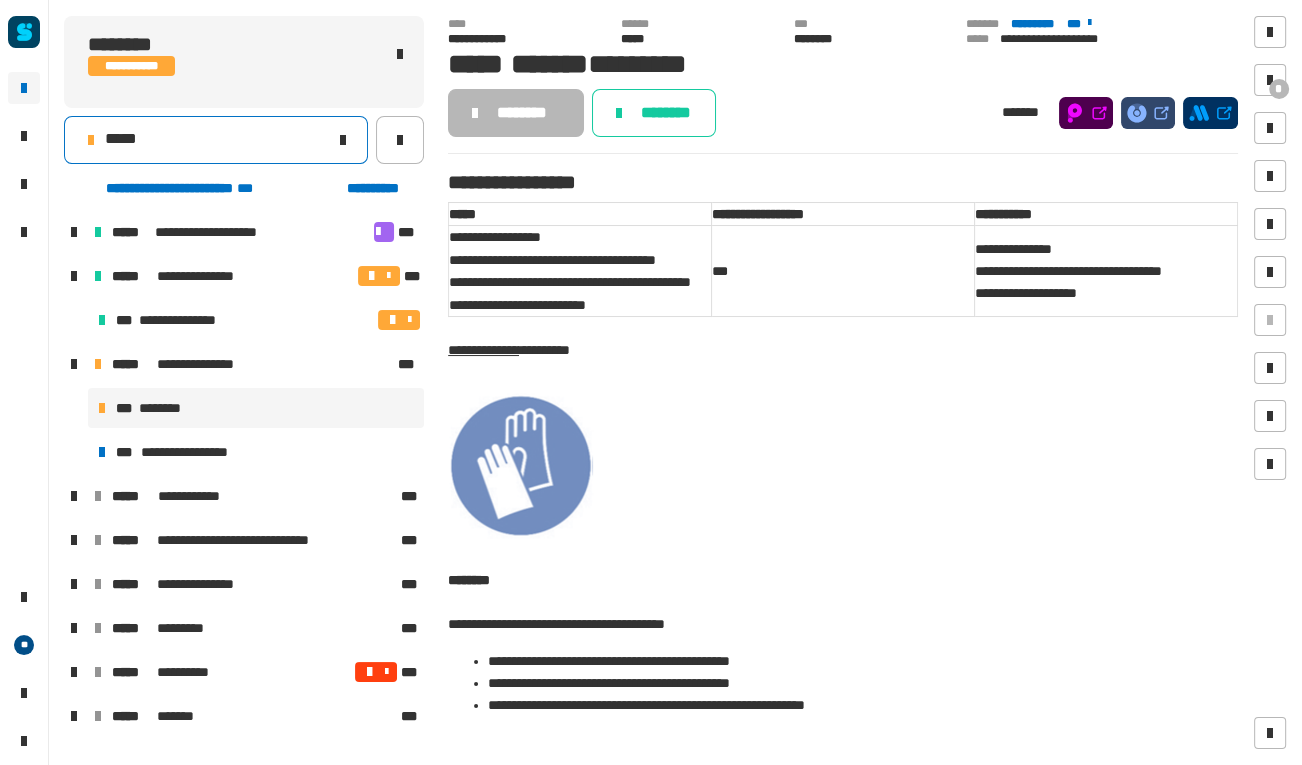 click on "*****" 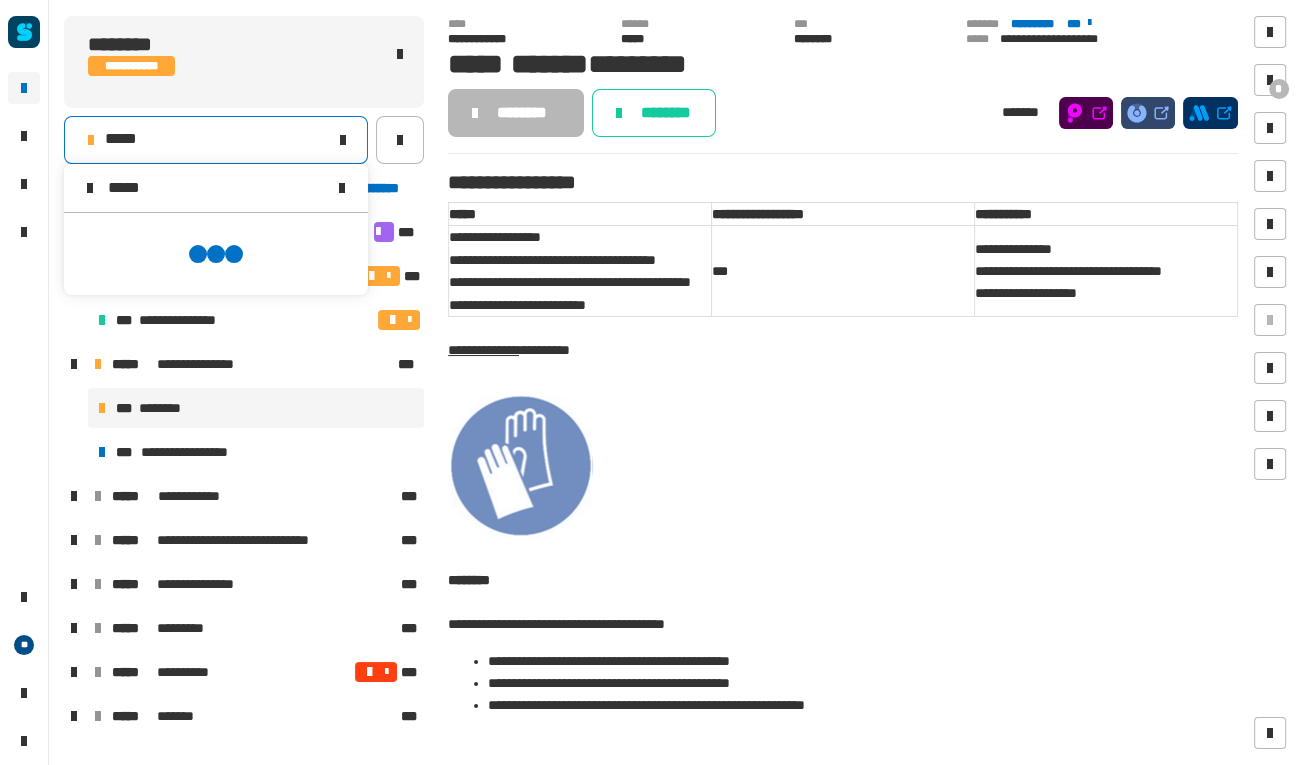 scroll, scrollTop: 0, scrollLeft: 0, axis: both 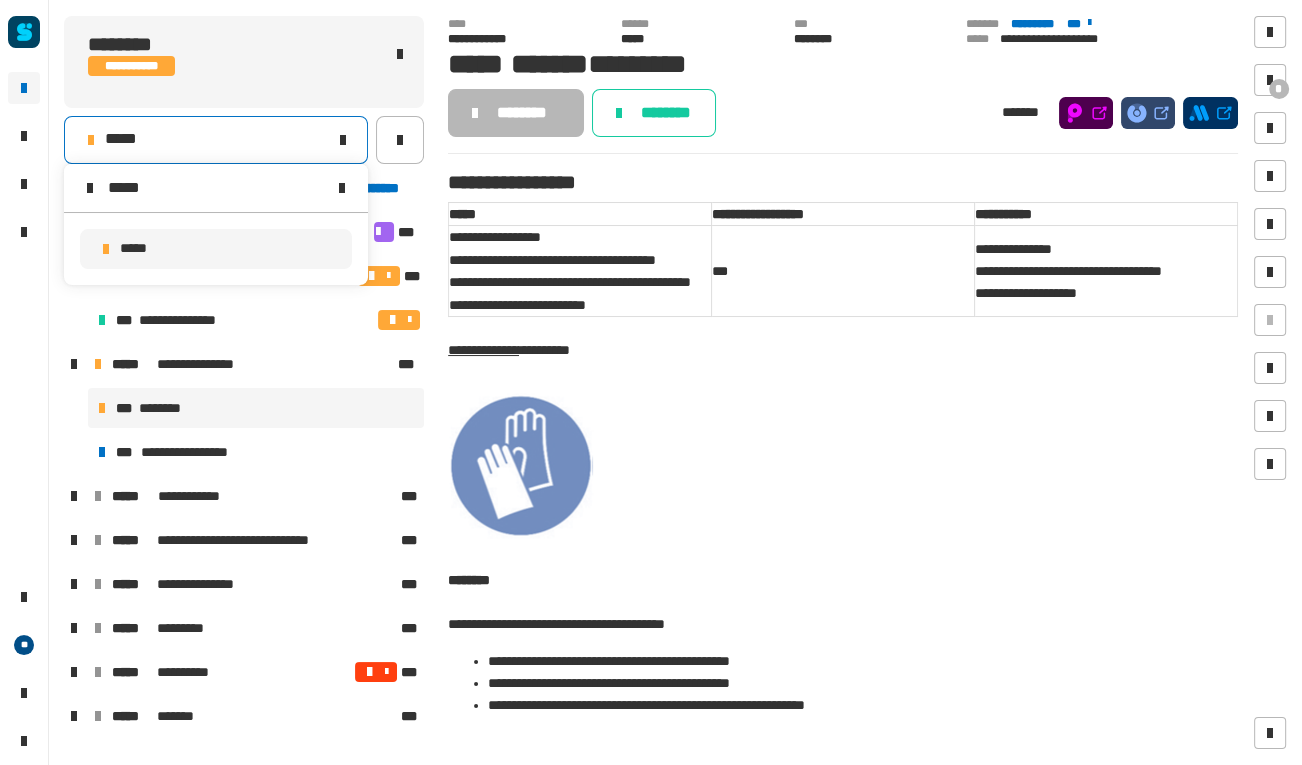 type on "*****" 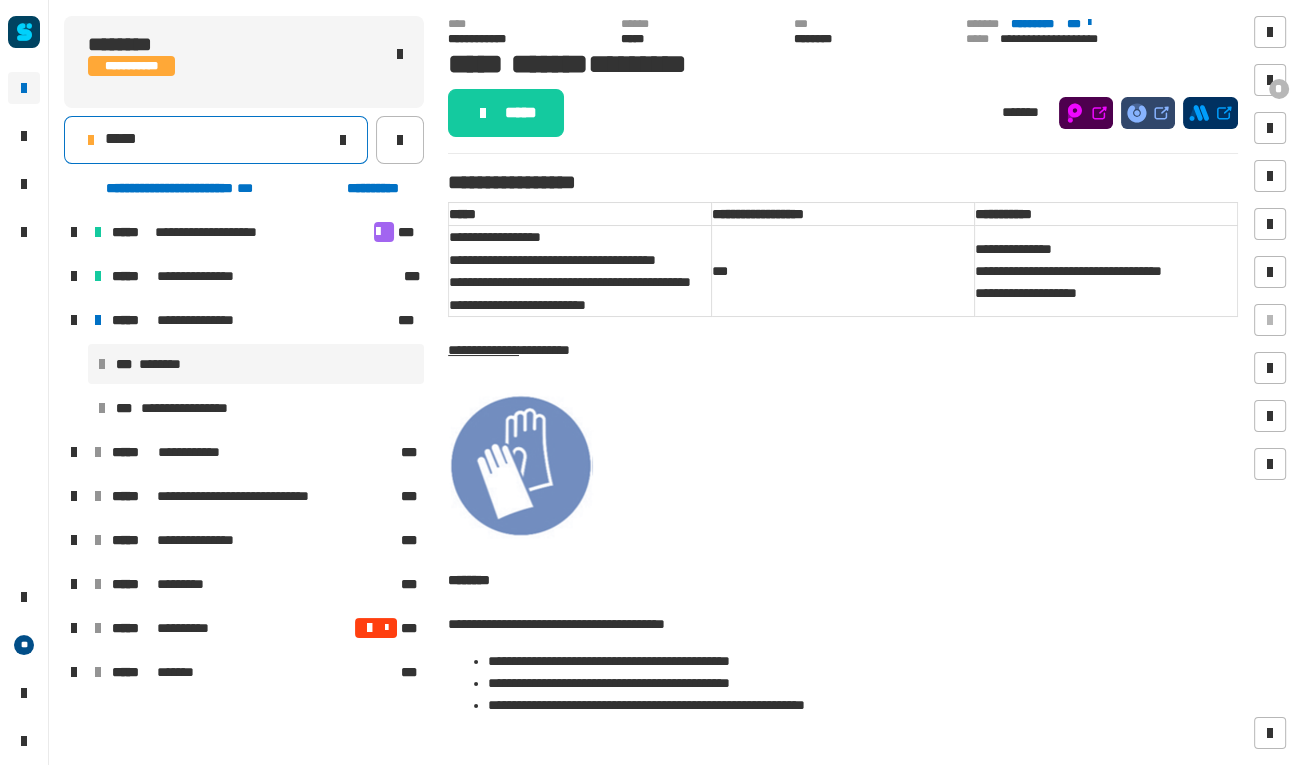 click on "*****" 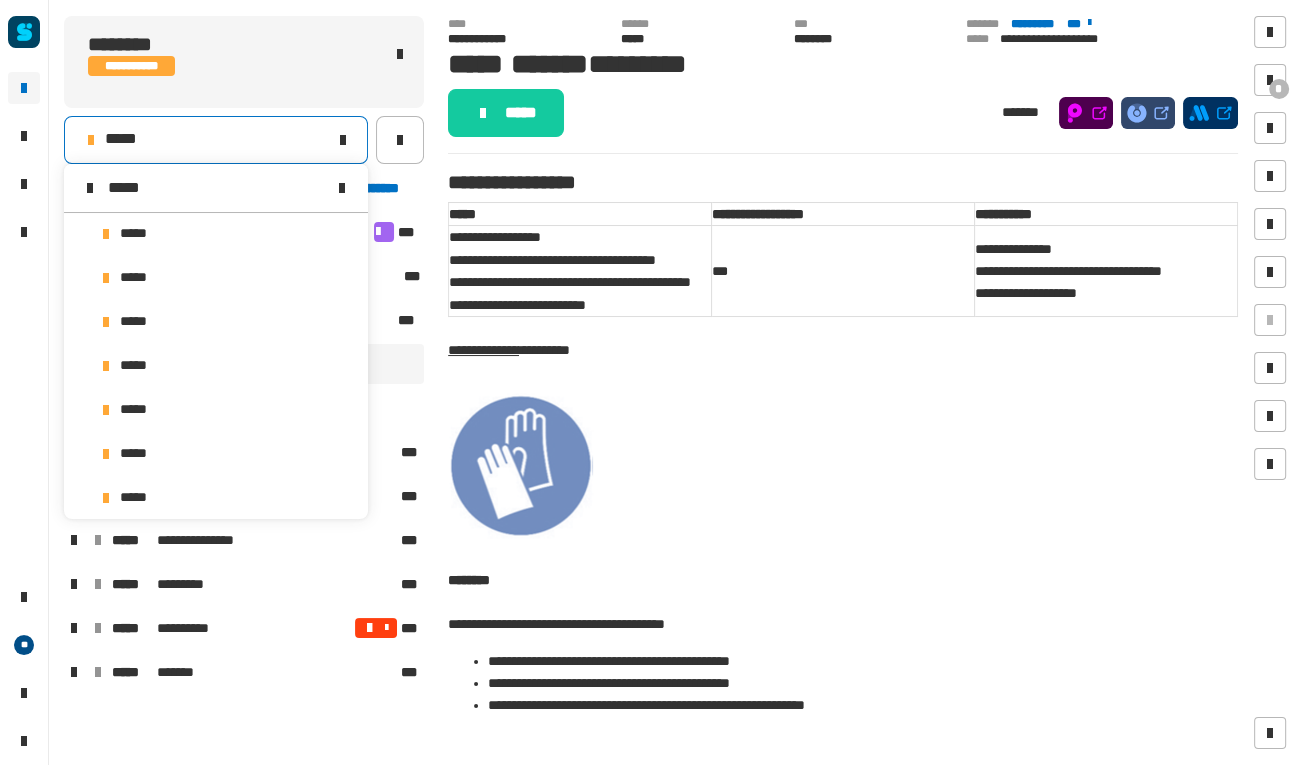 scroll, scrollTop: 0, scrollLeft: 0, axis: both 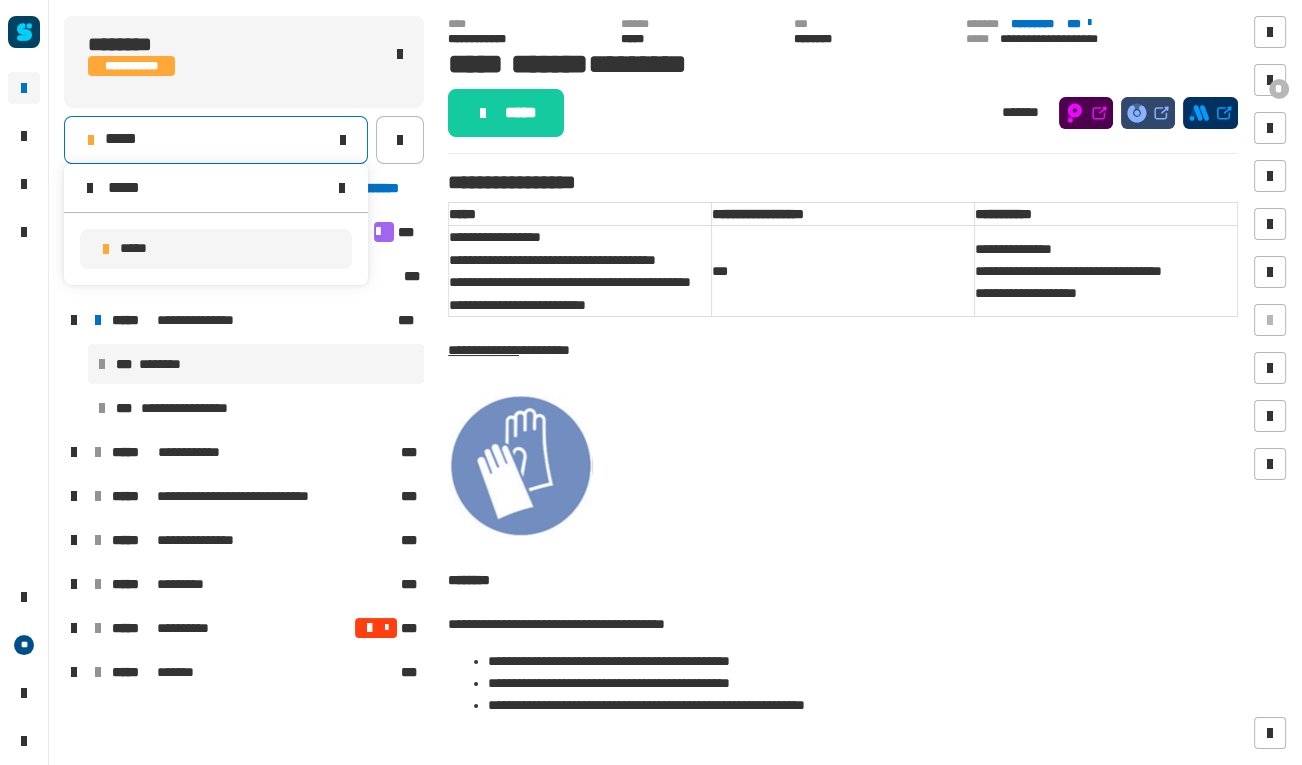 type on "*****" 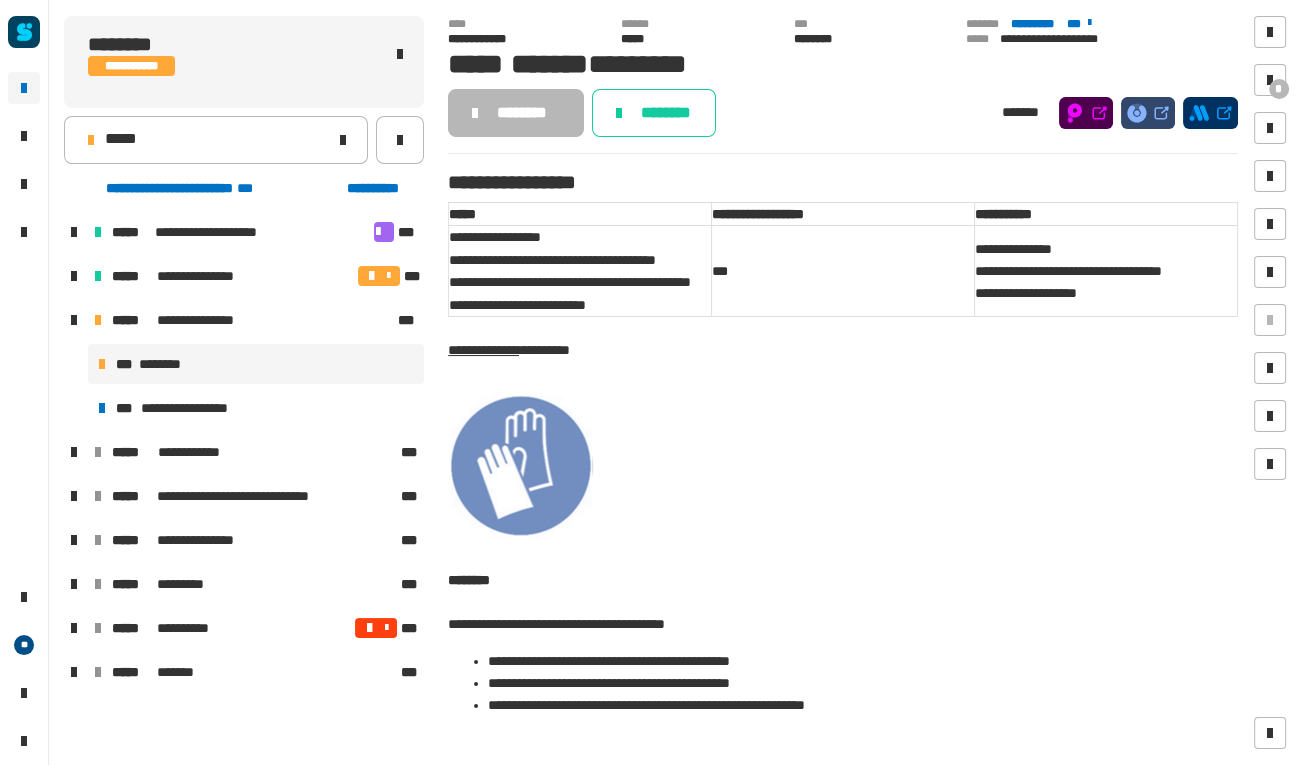 click on "**********" at bounding box center [580, 271] 